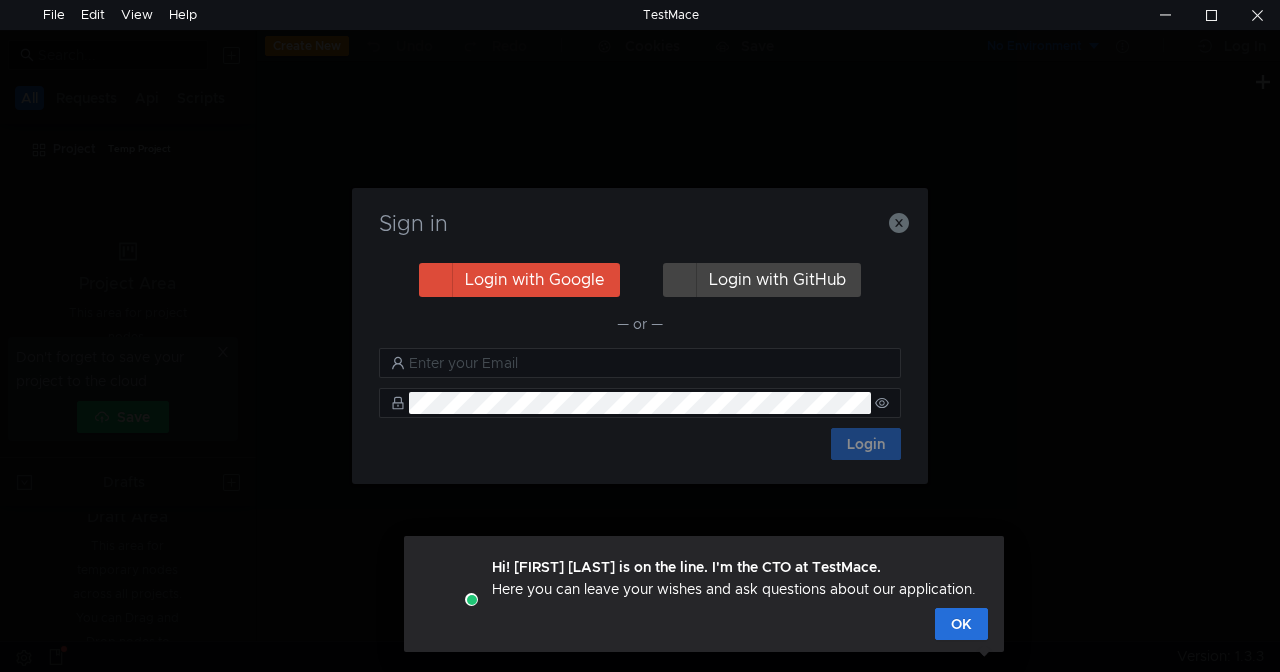 scroll, scrollTop: 0, scrollLeft: 0, axis: both 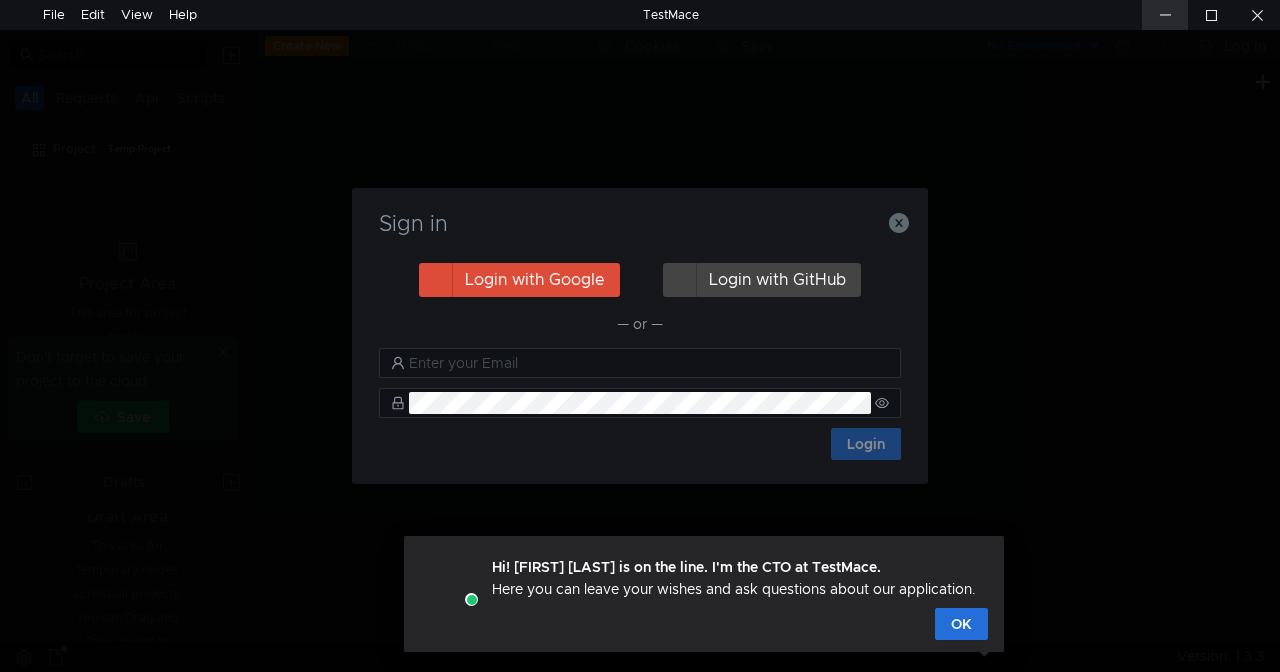 click at bounding box center (1165, 15) 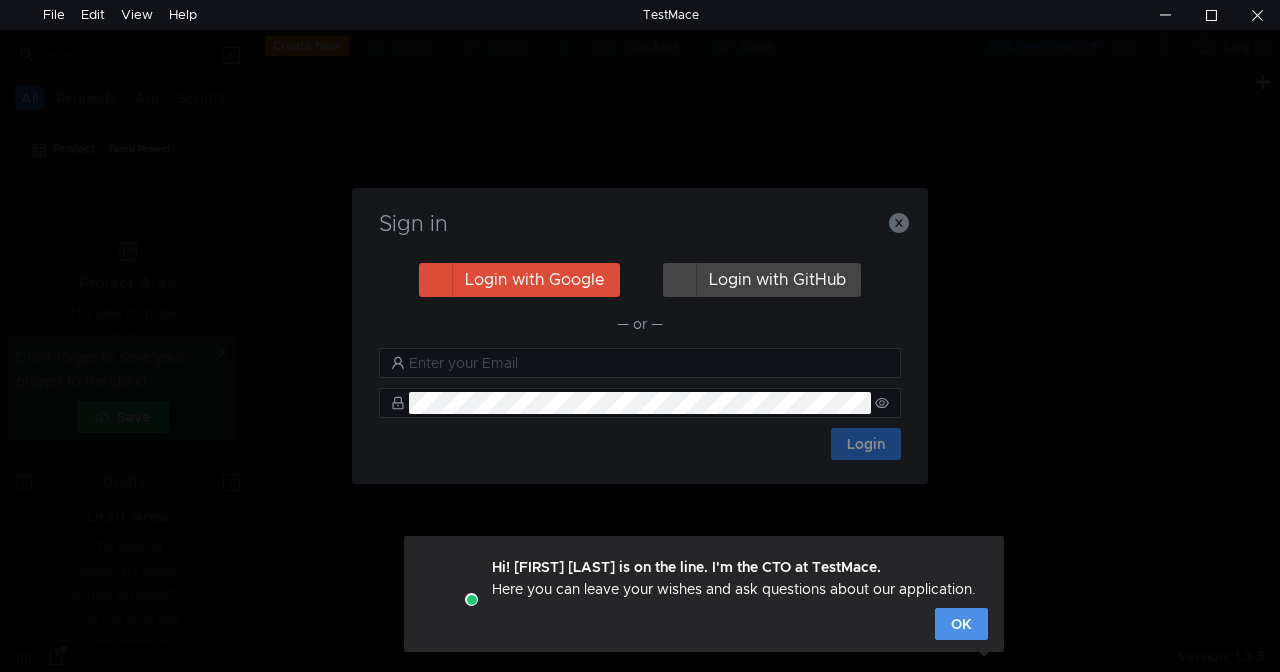 click on "OK" at bounding box center (961, 624) 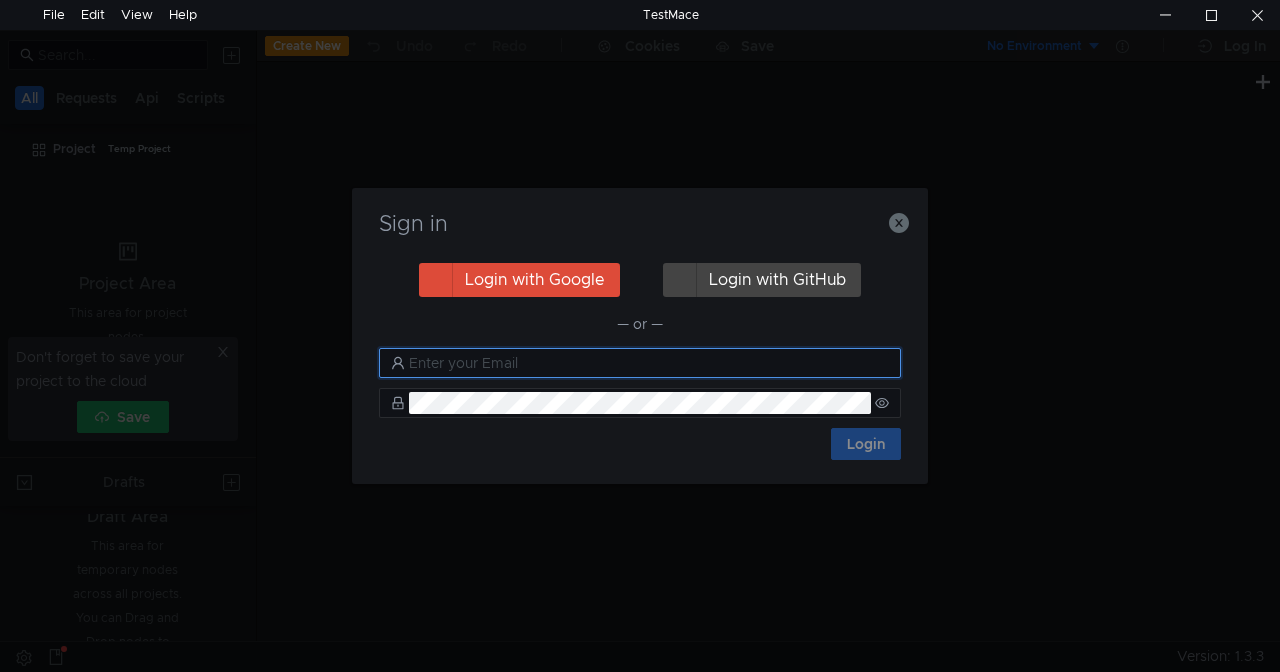 click 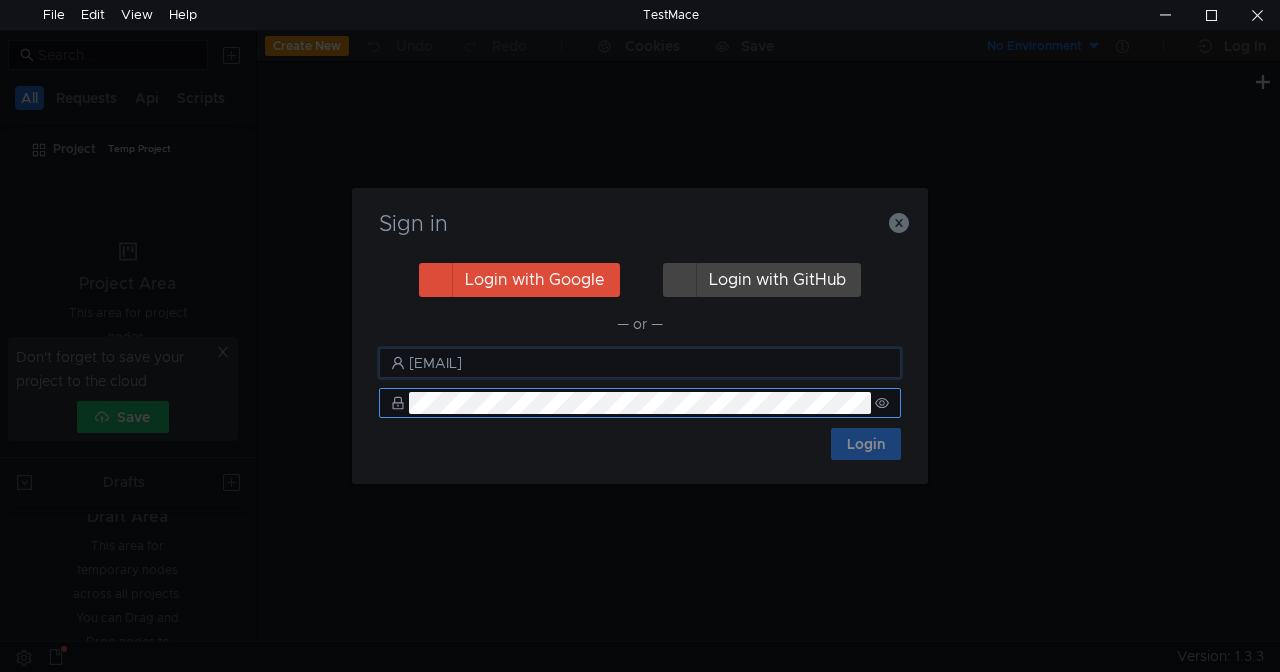 type on "[EMAIL]" 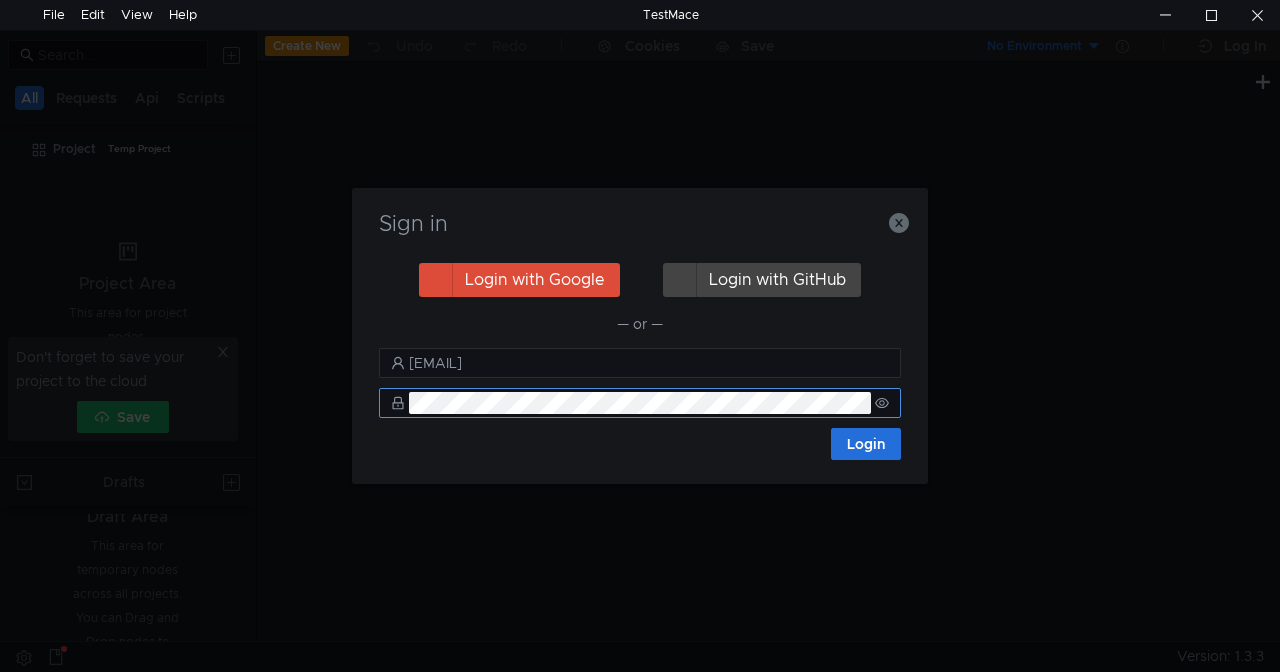 click 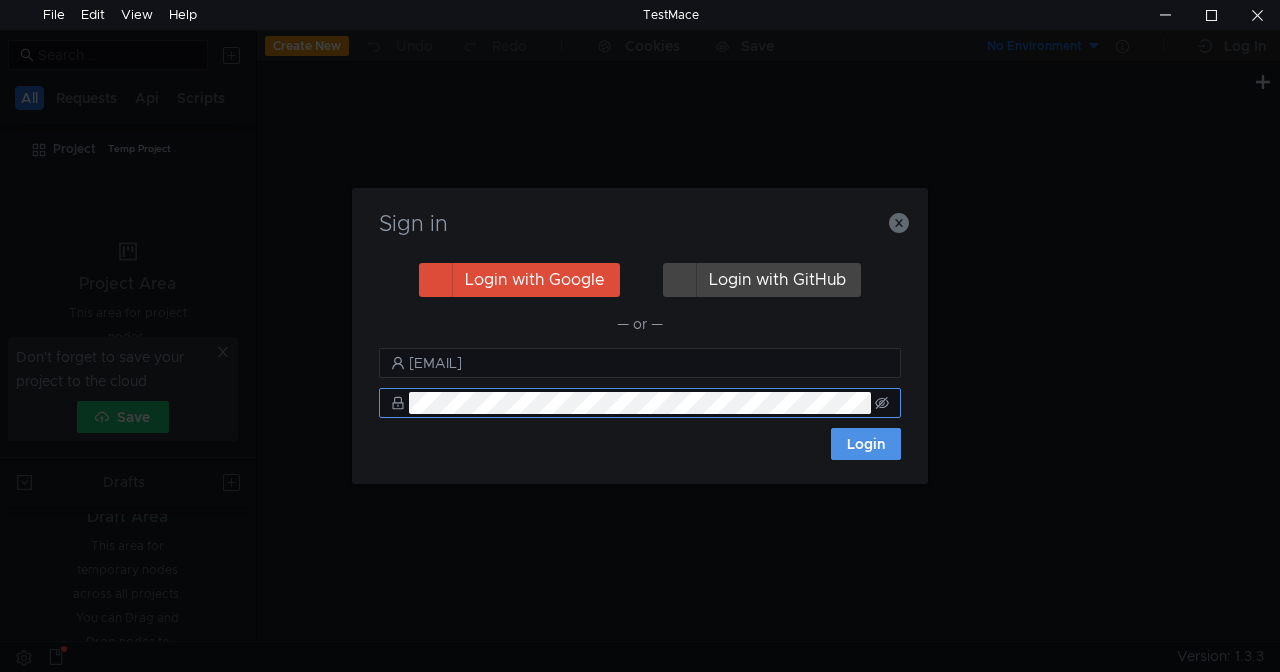 click on "Login" 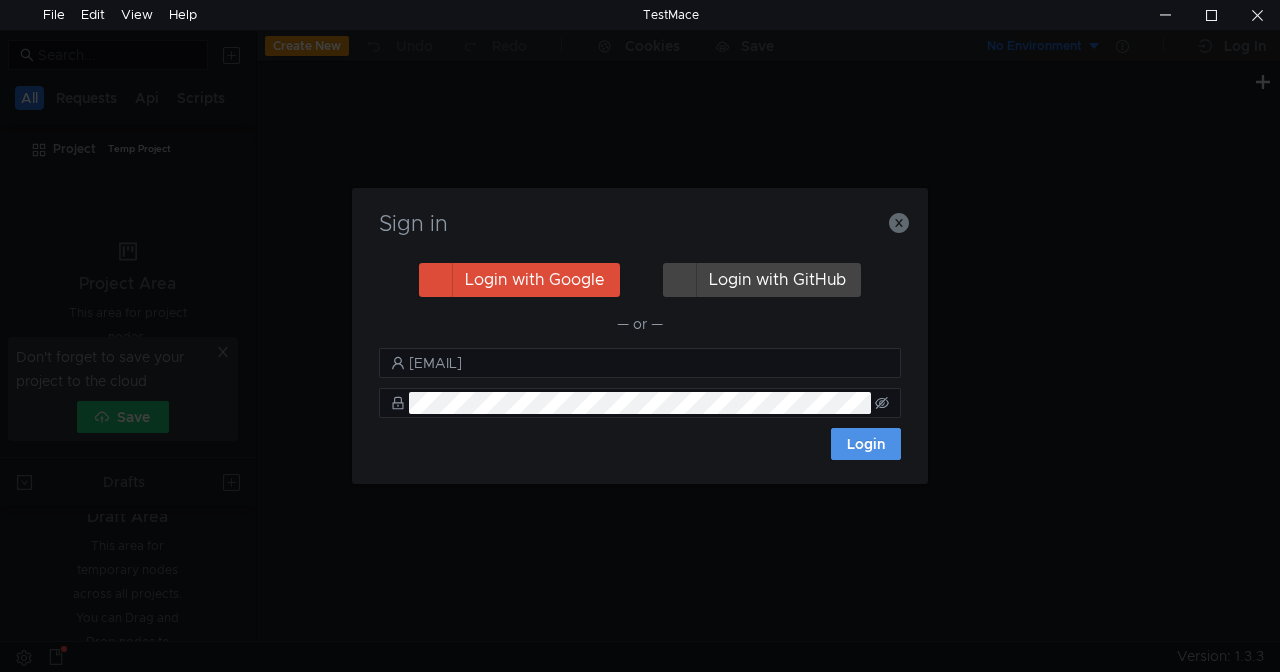click on "Login" 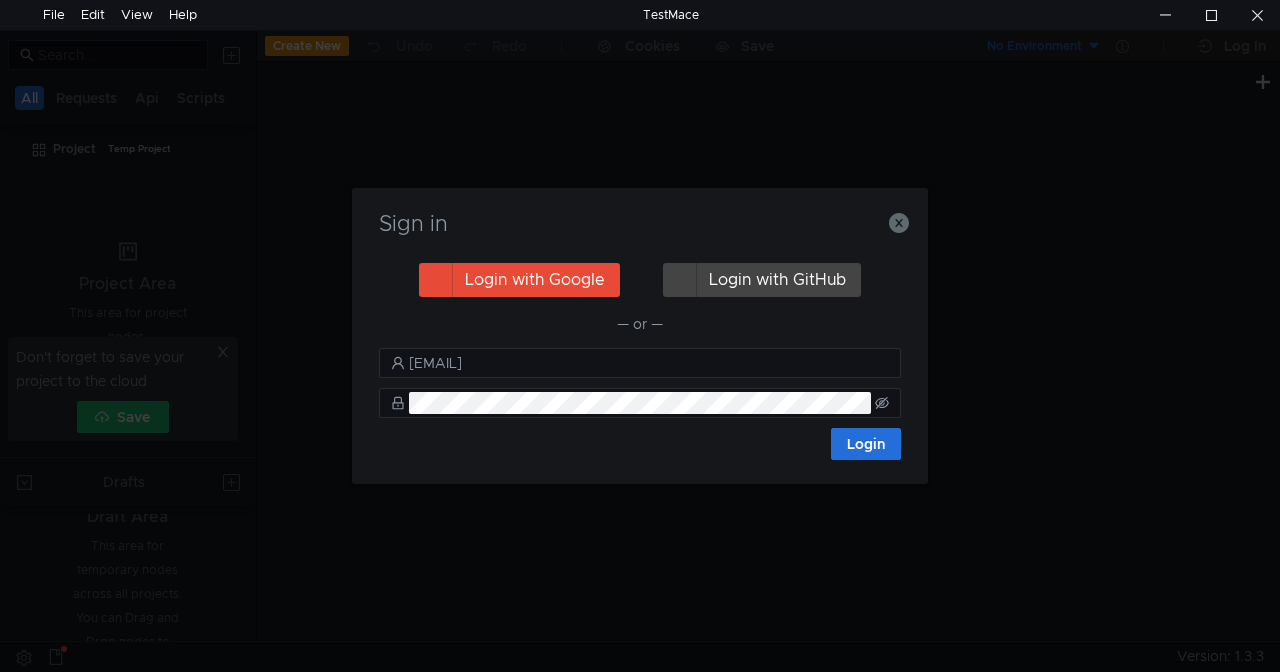 click on "Login with Google" 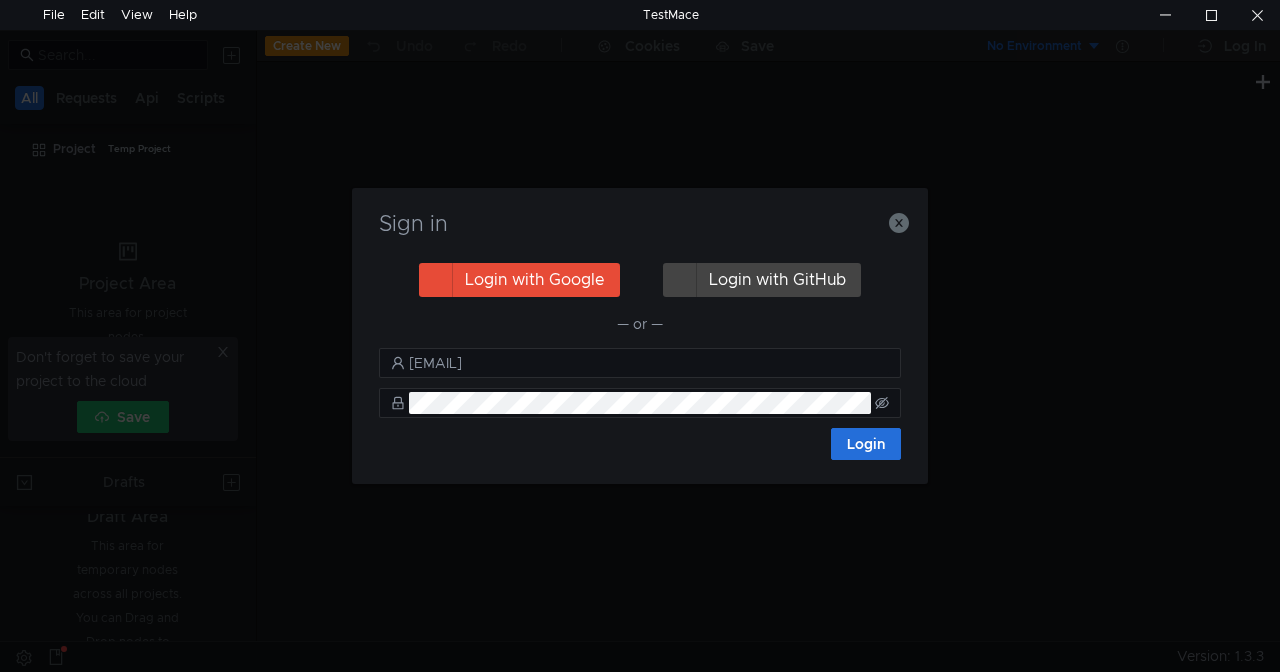 click on "Login with Google" 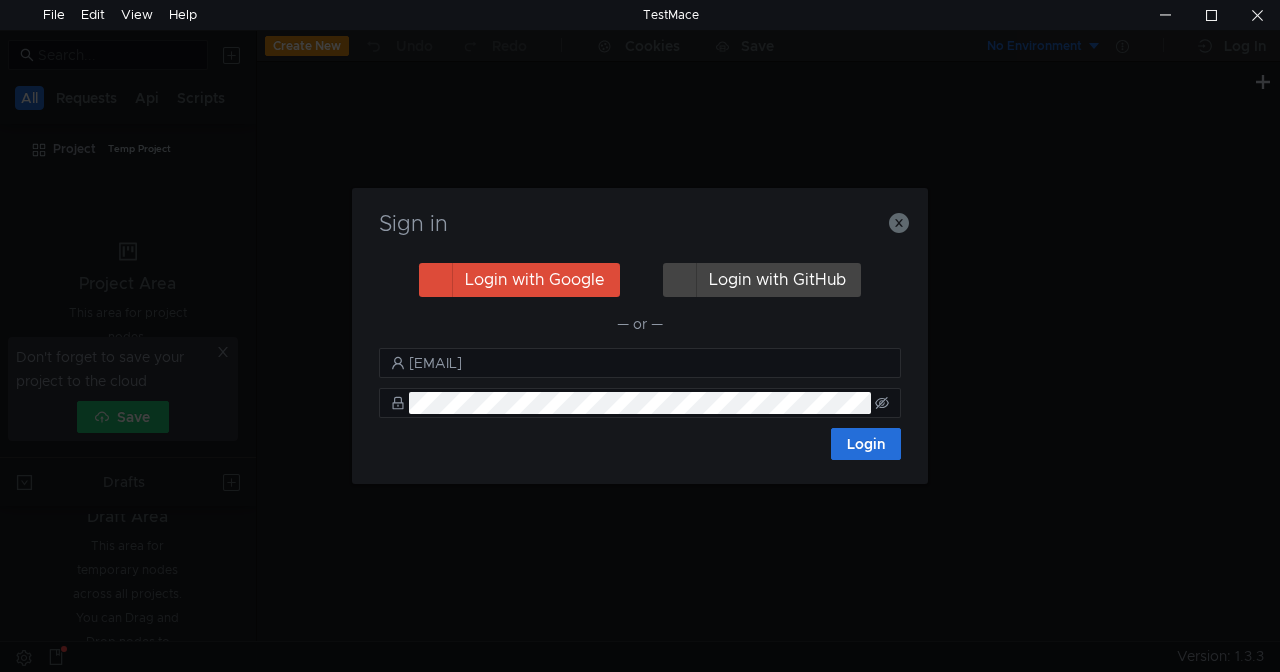 click on "Sign in  Login with Google   Login with GitHub  — or — [EMAIL] Login" 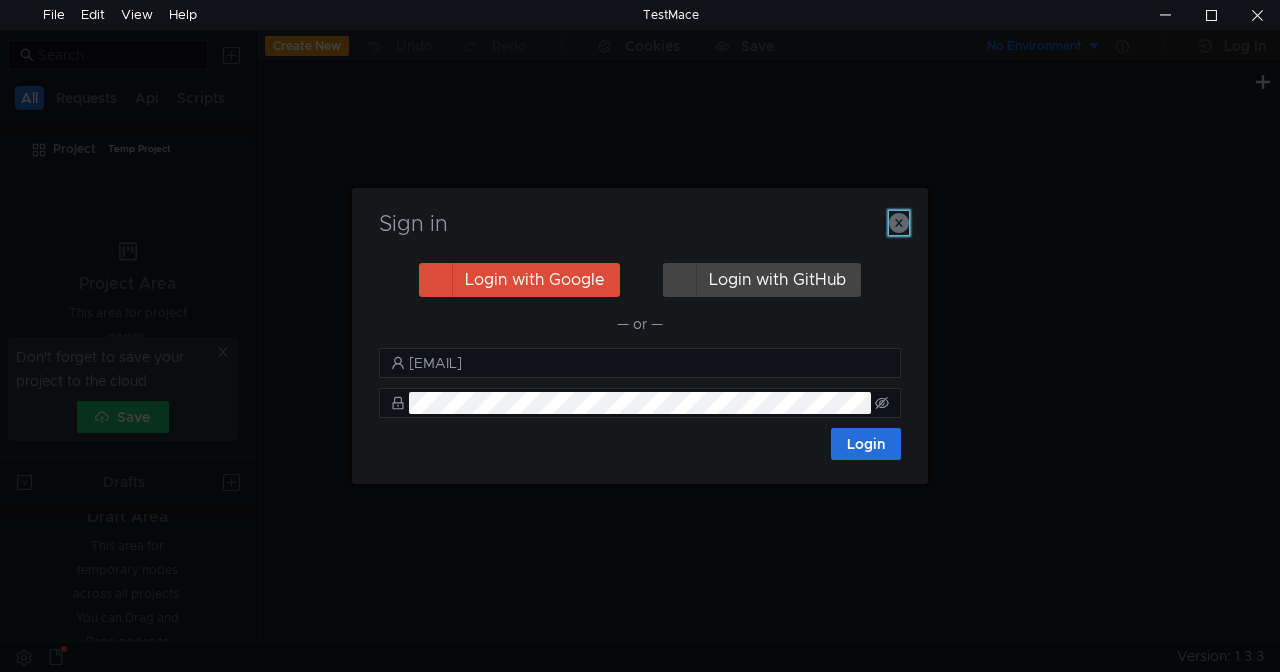 click 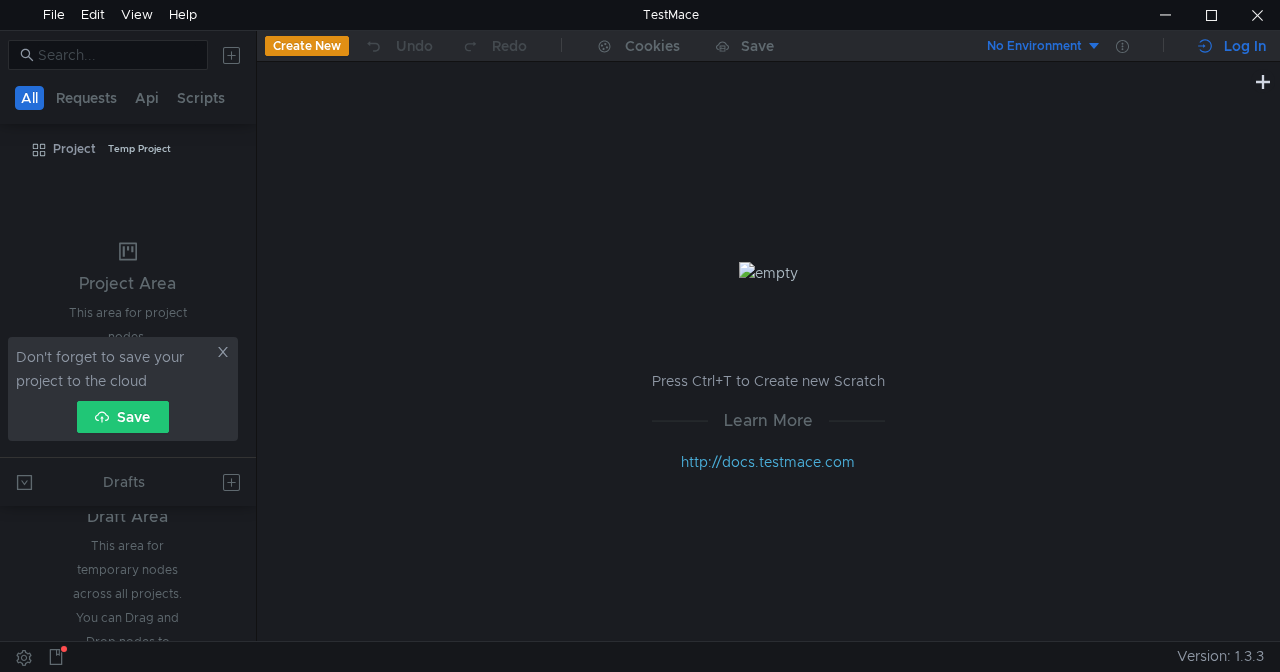 click at bounding box center (1211, 46) 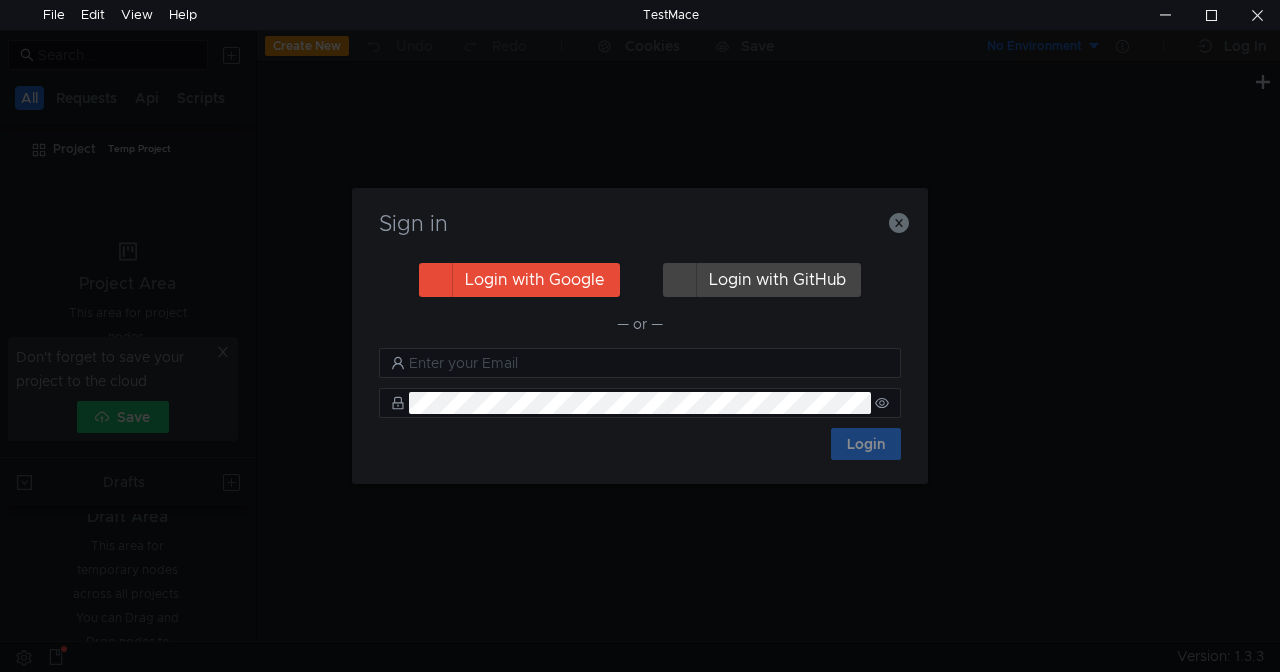 click on "Login with Google" 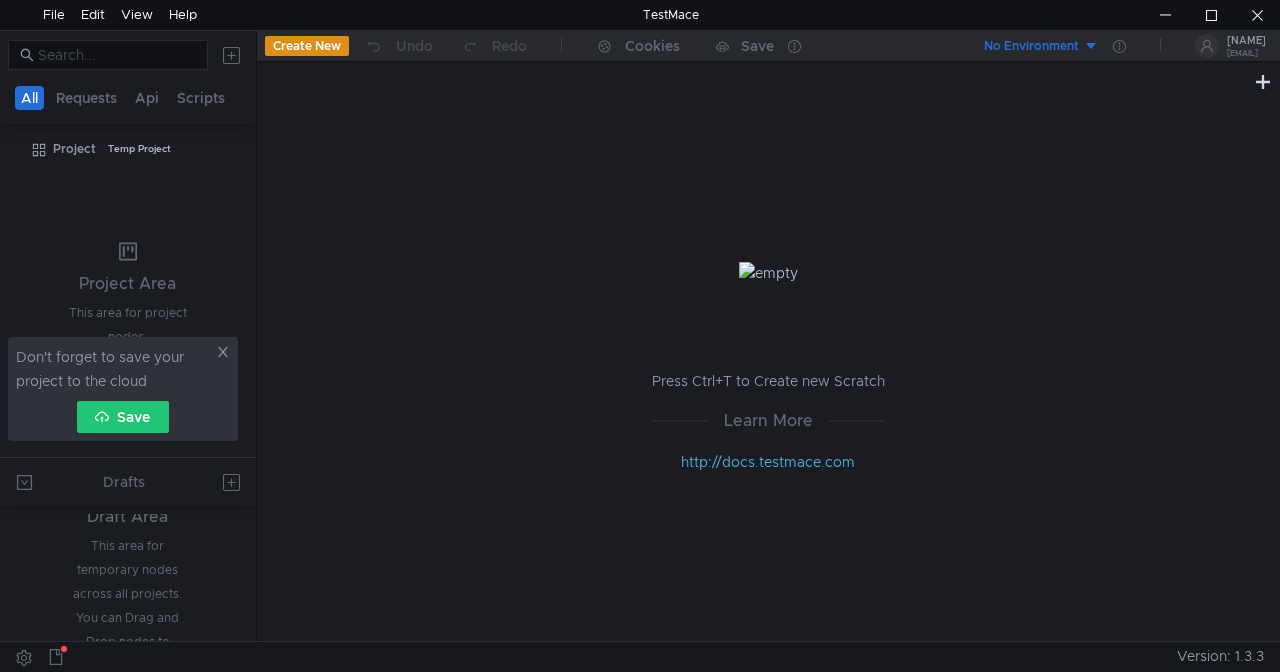 click 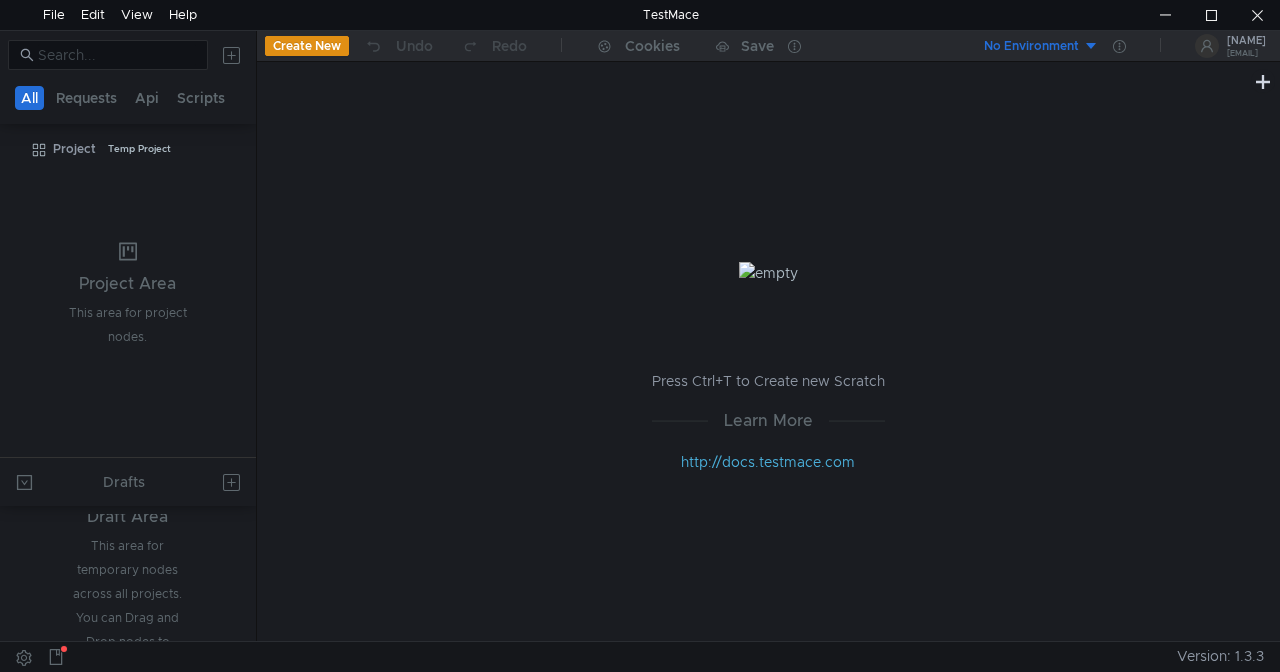 click on "Press Ctrl+T to Create new Scratch  Learn More http://docs.testmace.com" at bounding box center [768, 367] 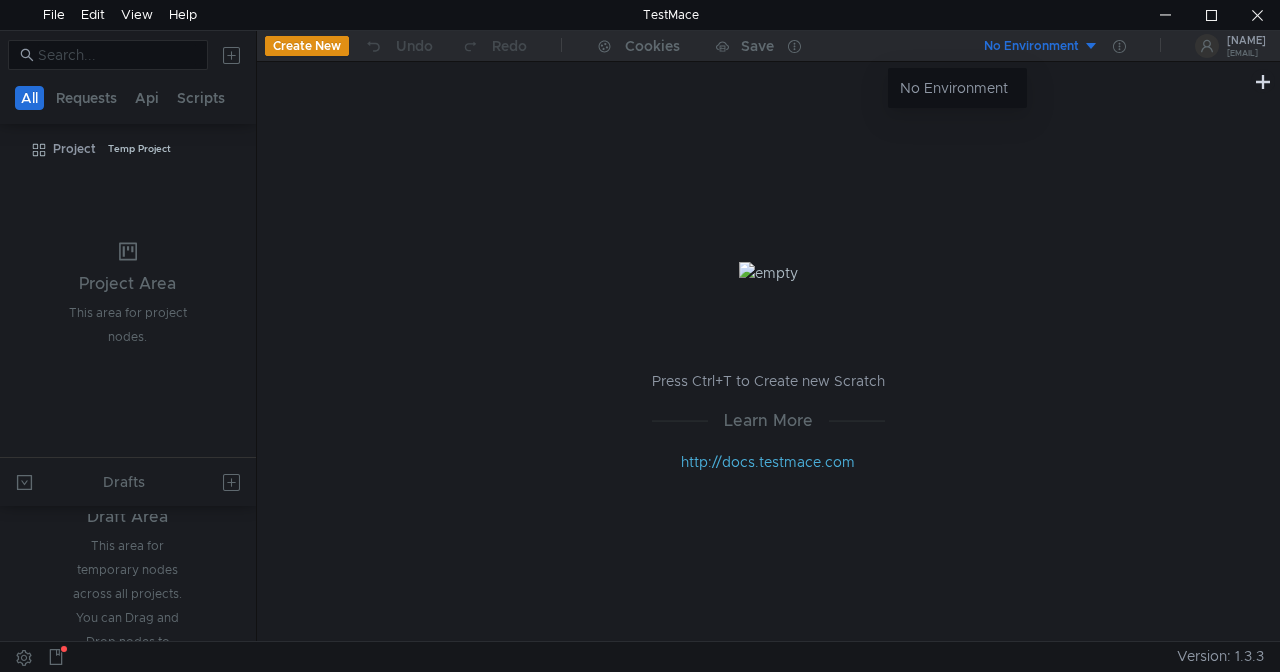 click at bounding box center [640, 336] 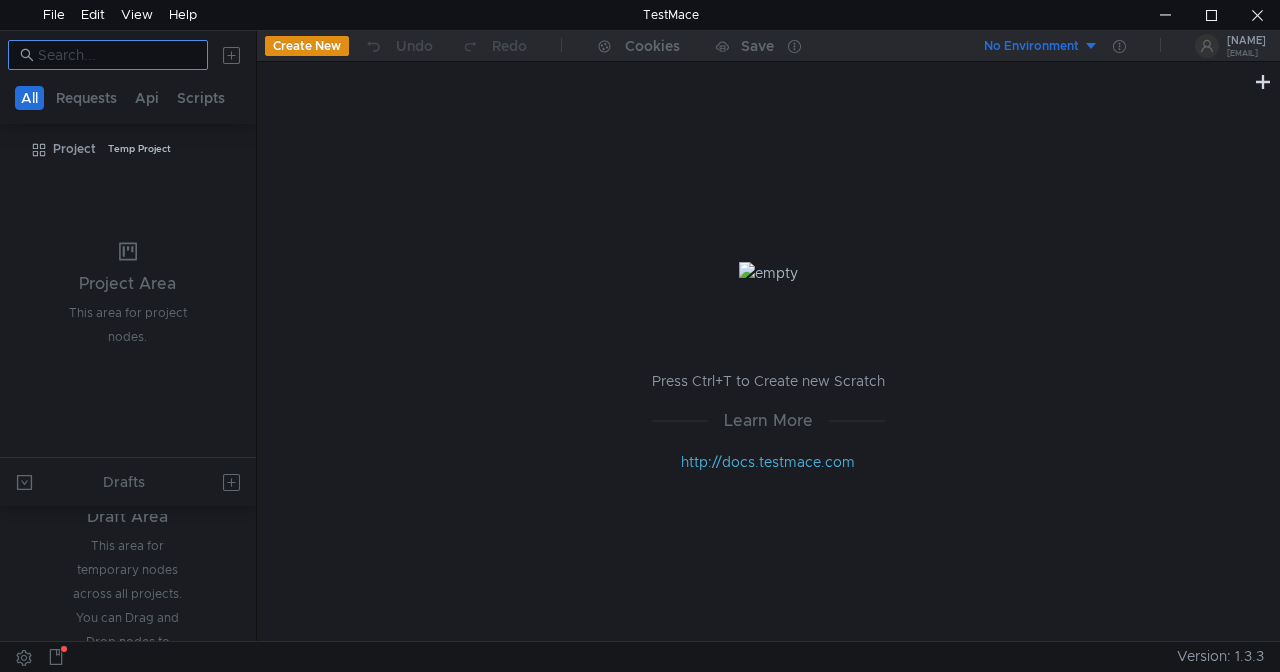 click at bounding box center [117, 55] 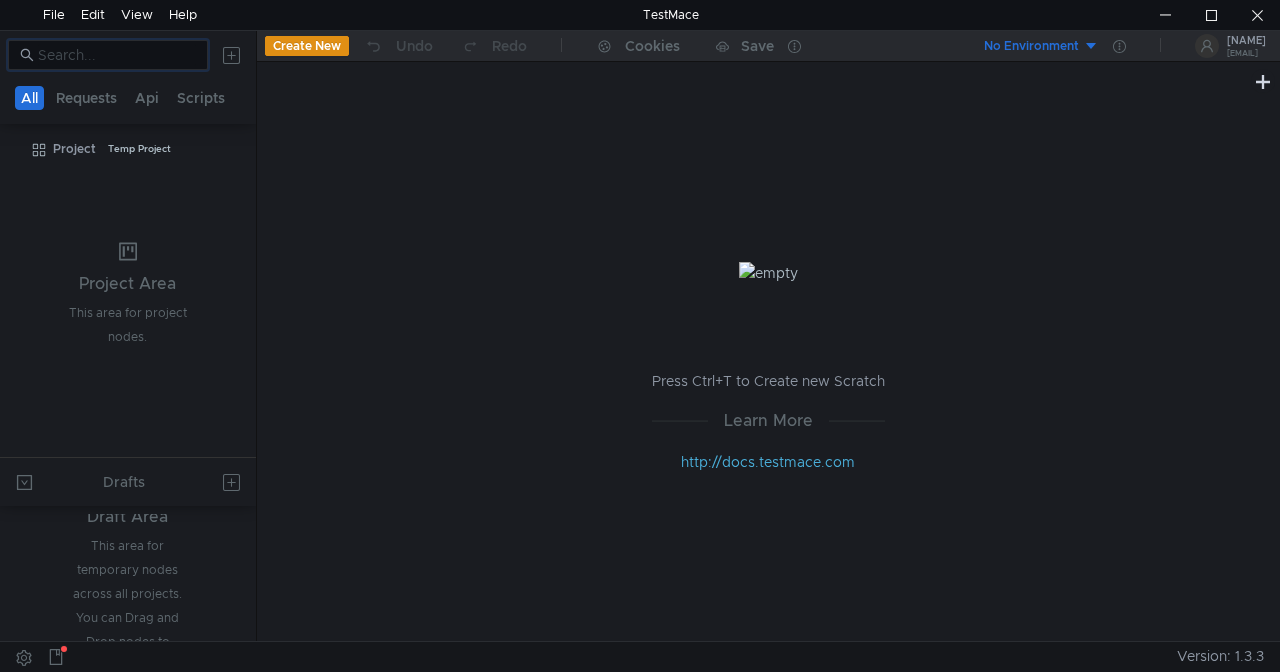 click on "No Environment" at bounding box center (1029, 46) 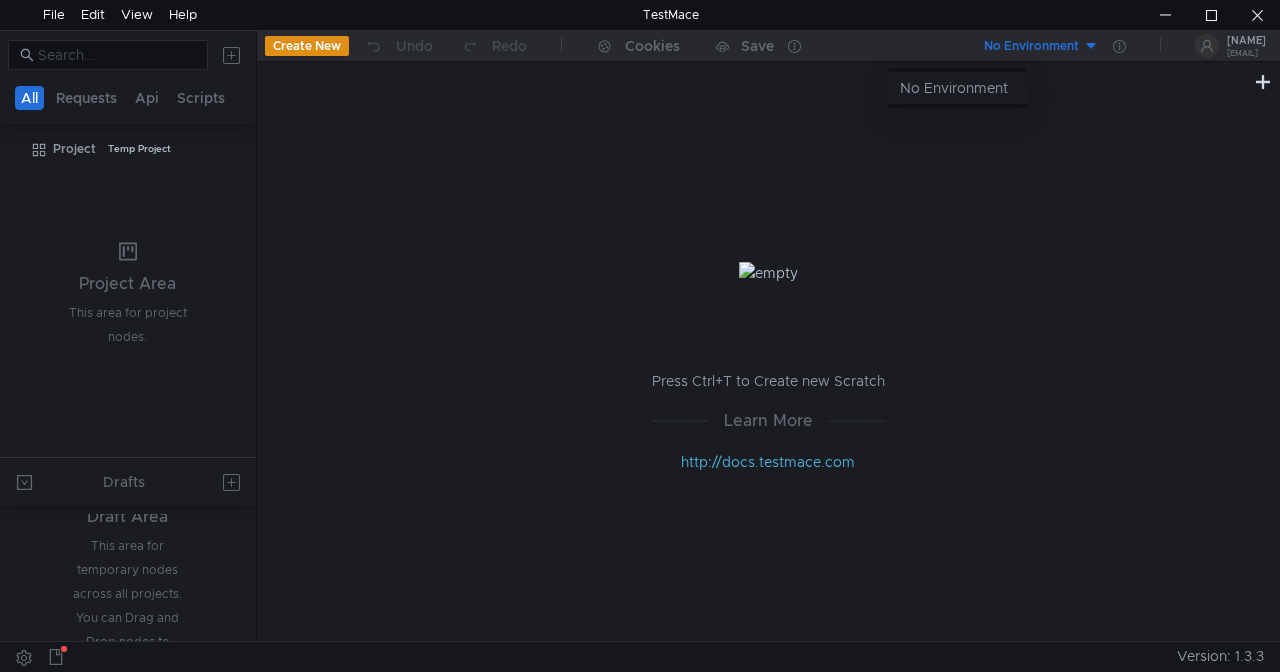 click on "No Environment" at bounding box center [957, 88] 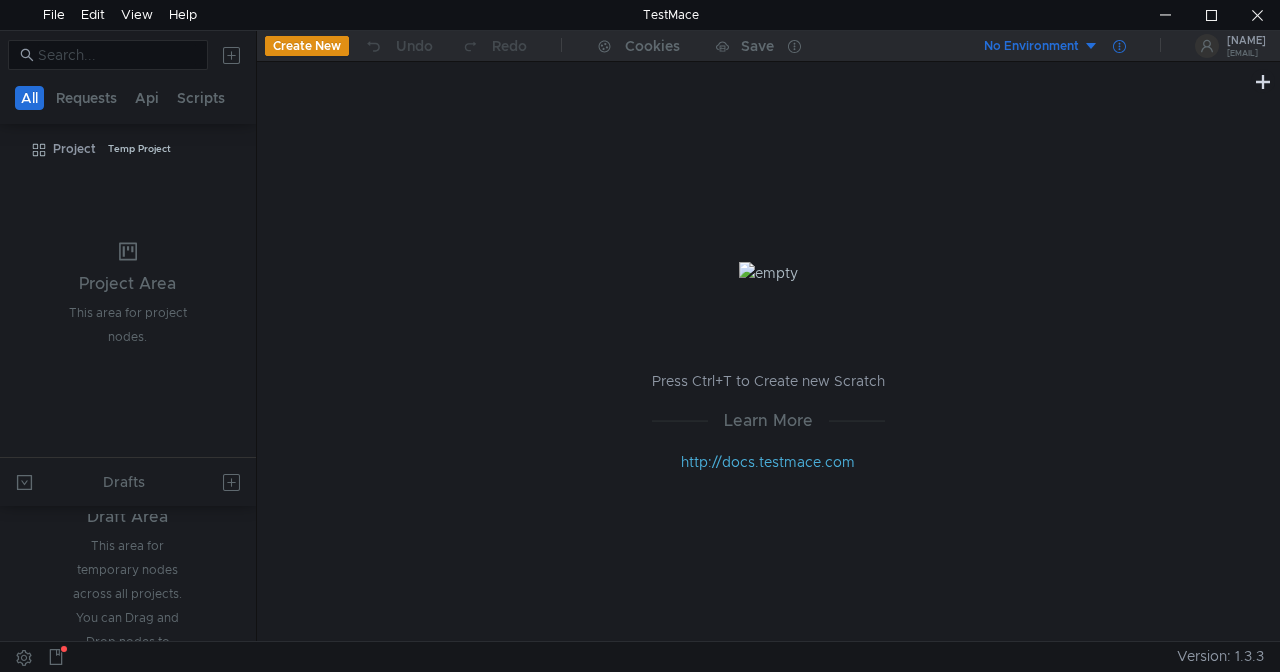 click 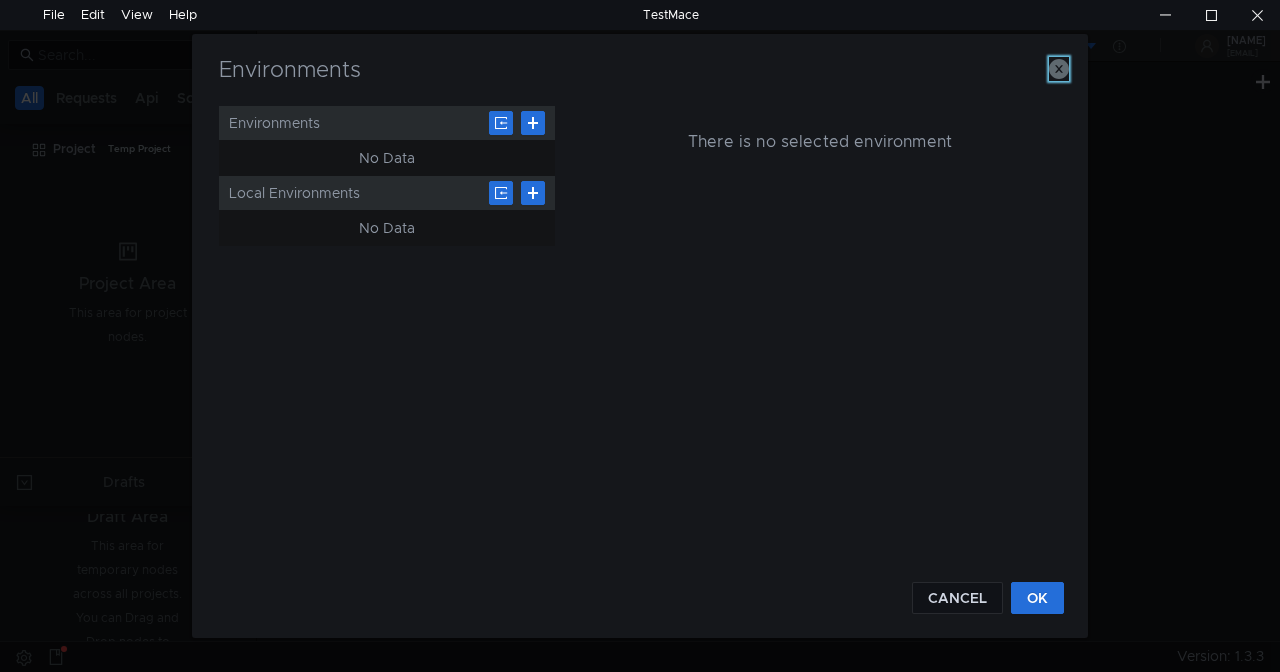 click 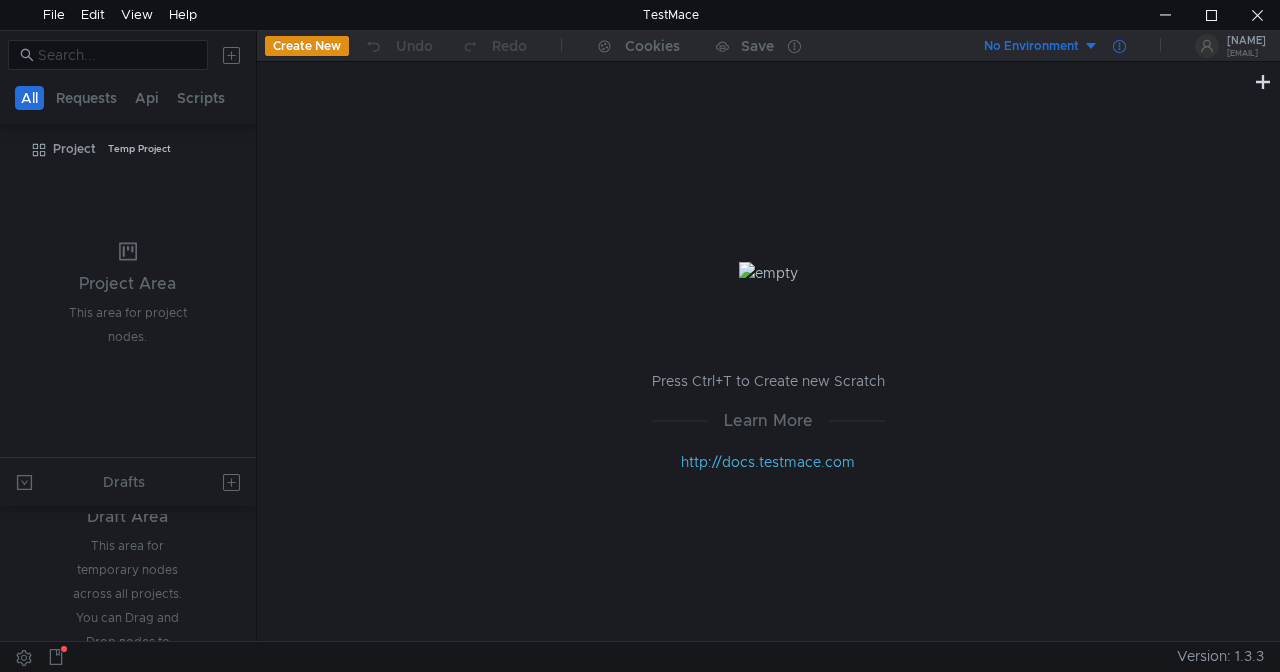 click 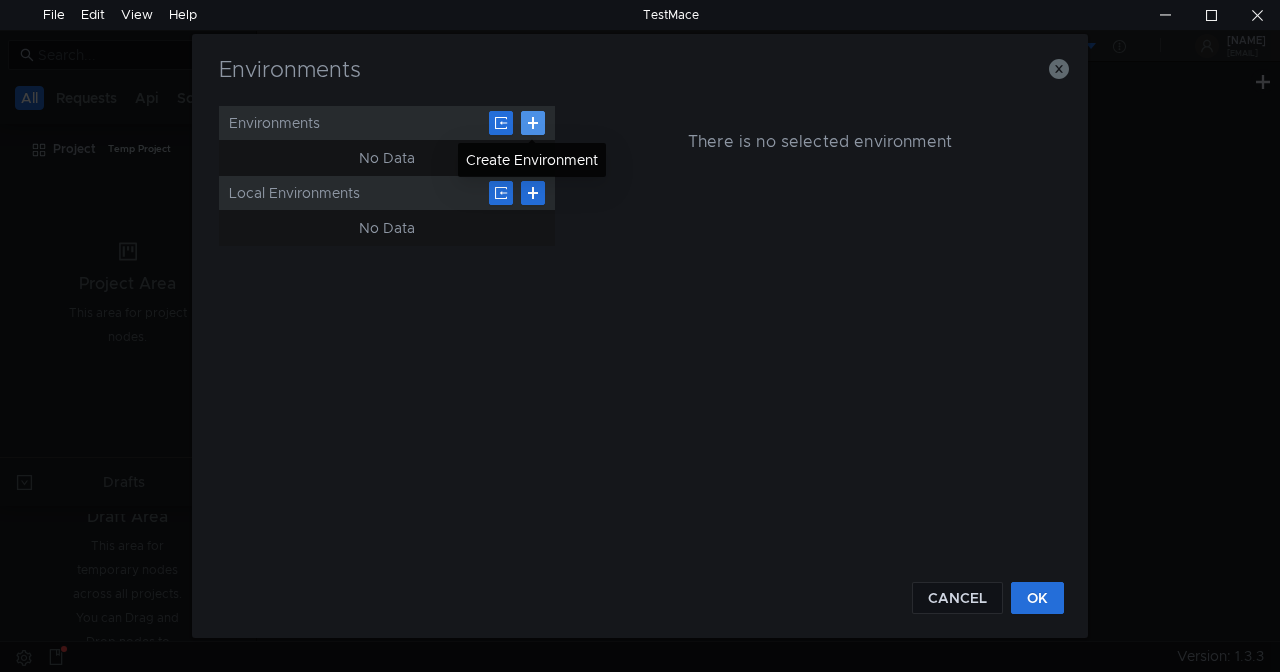 click 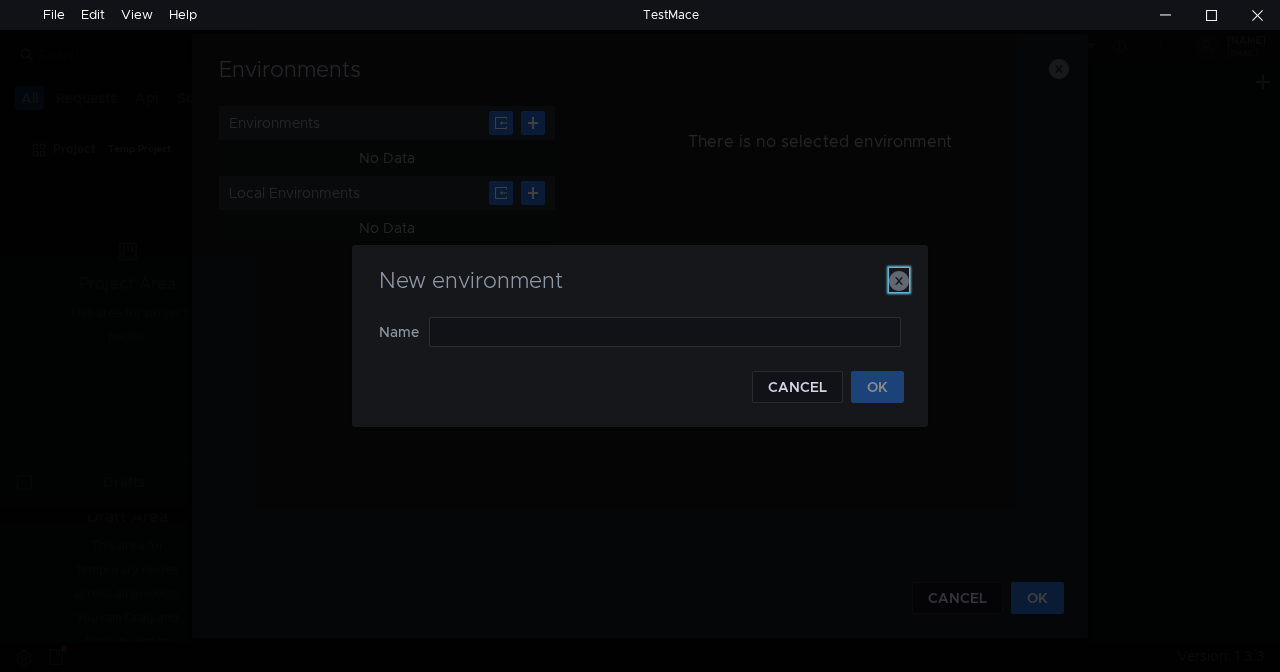 click 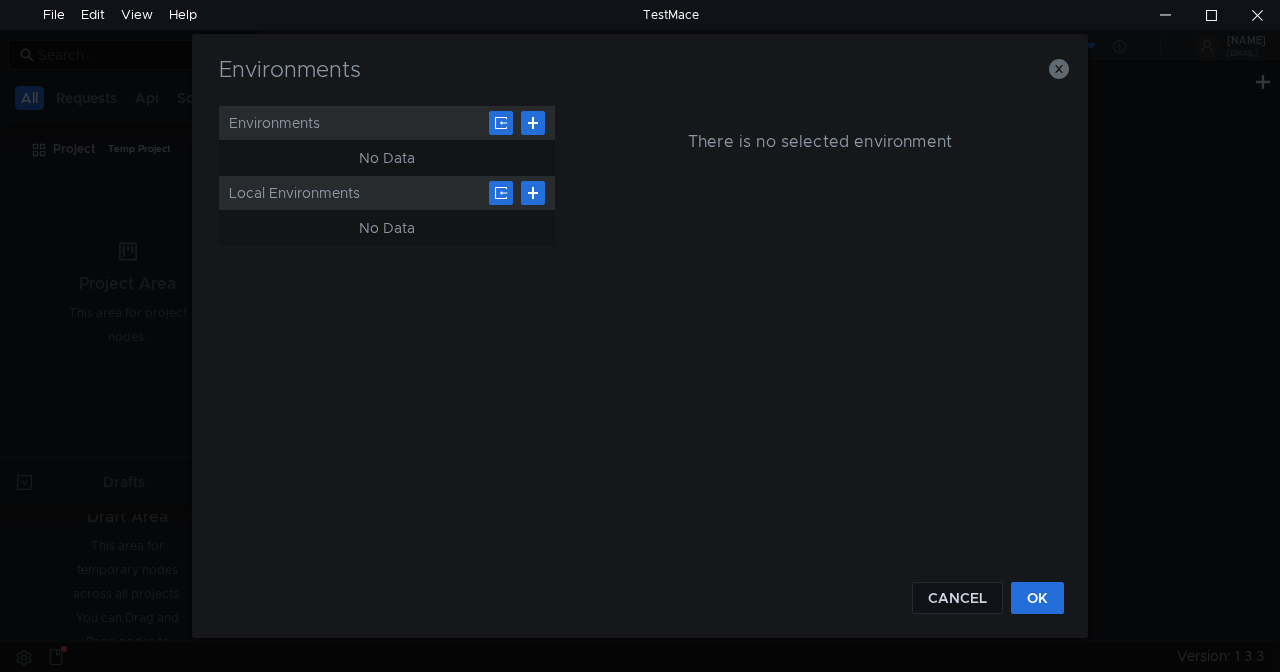 click on "Environments" 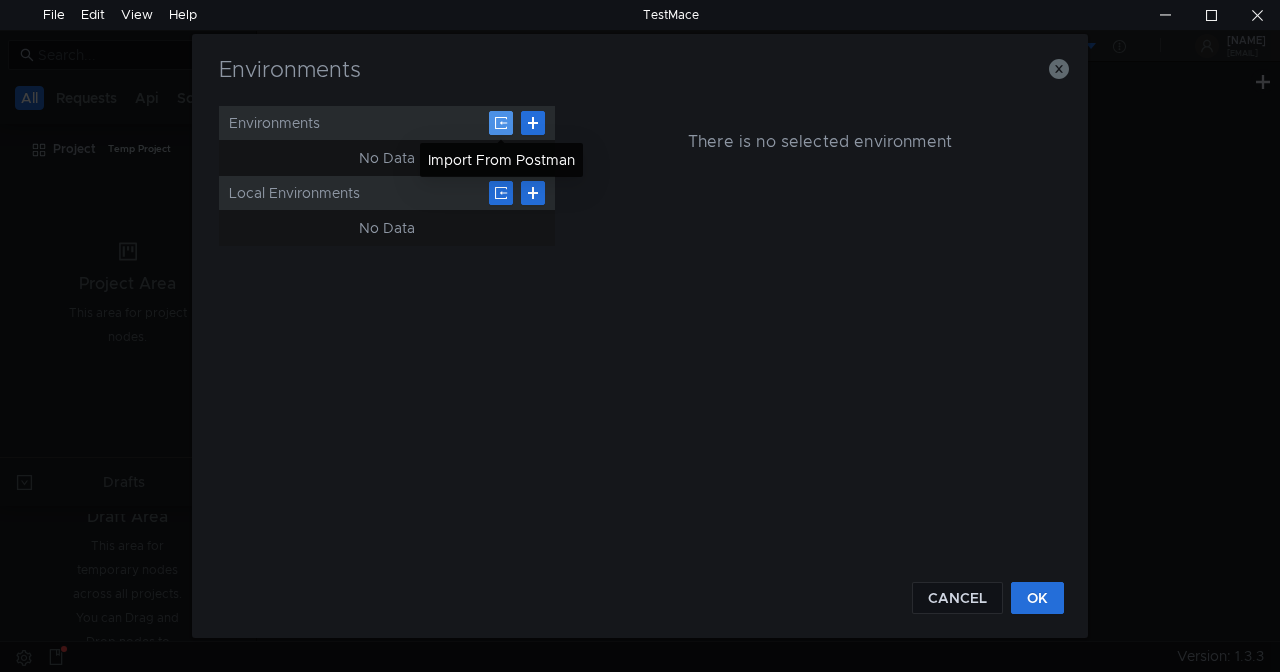 click 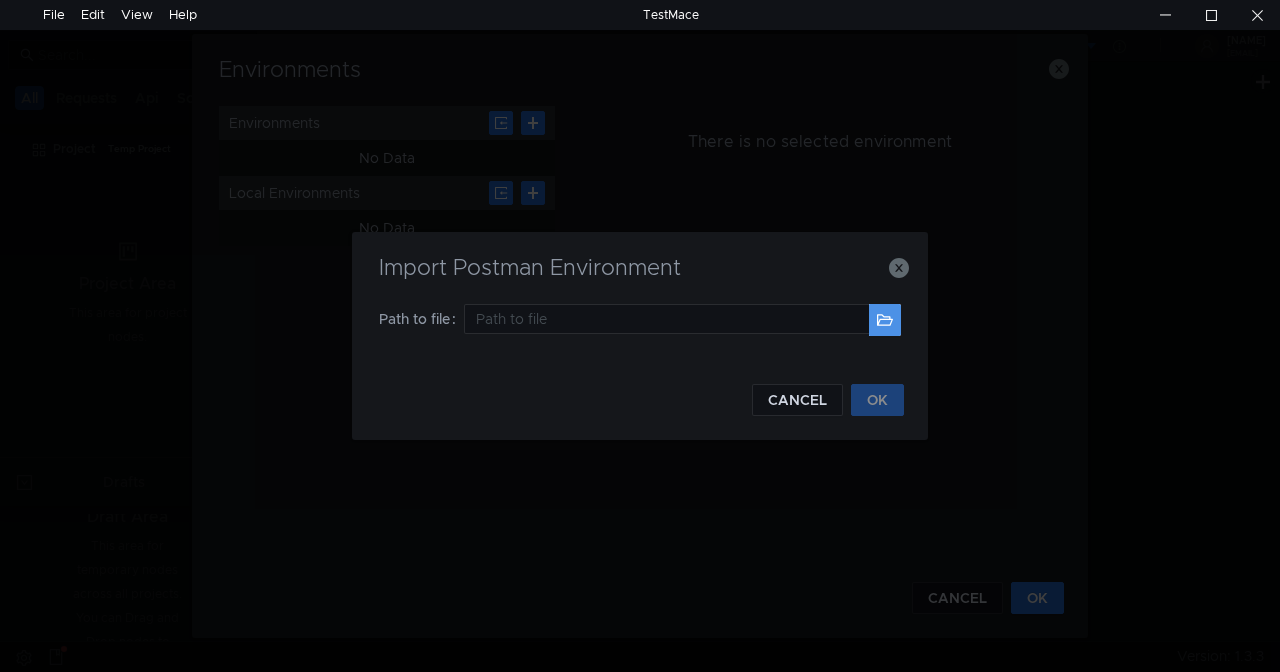 click 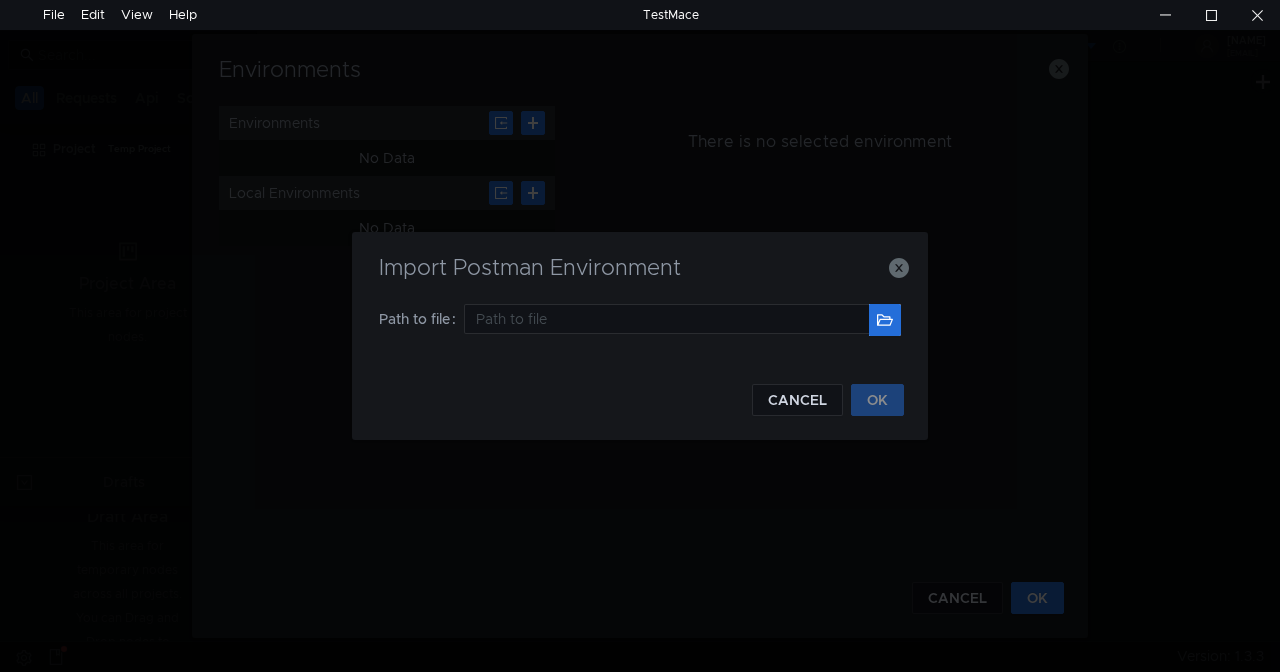 click on "Import Postman Environment" 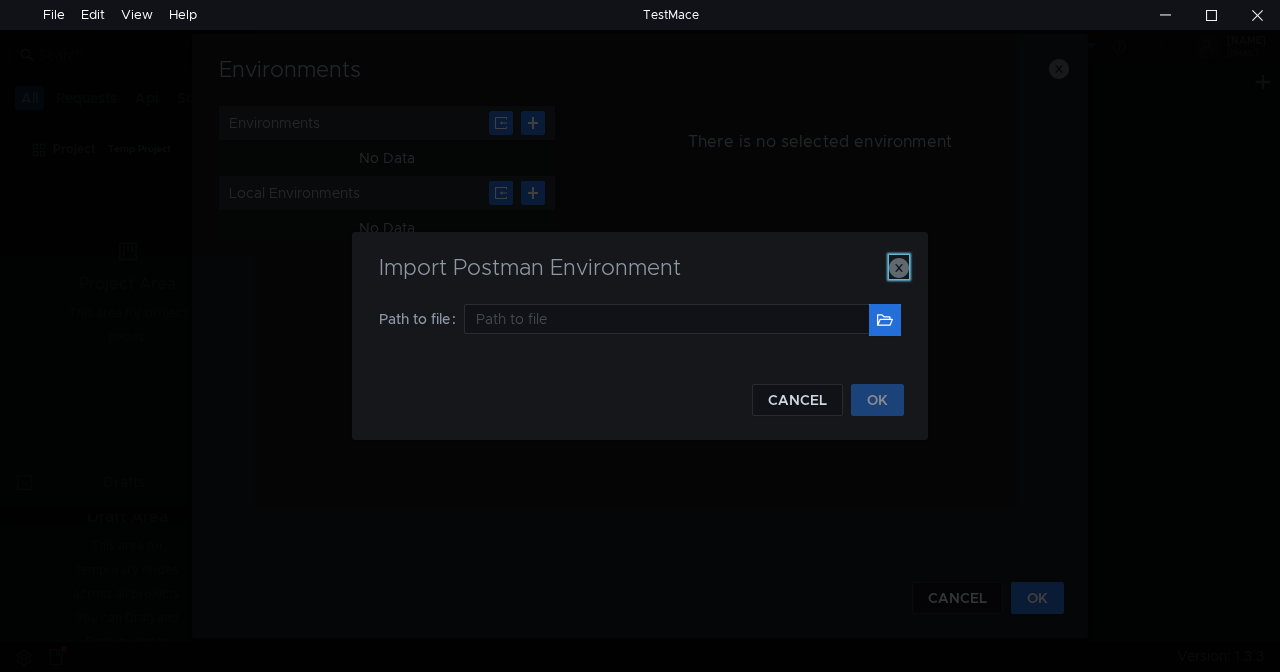 click 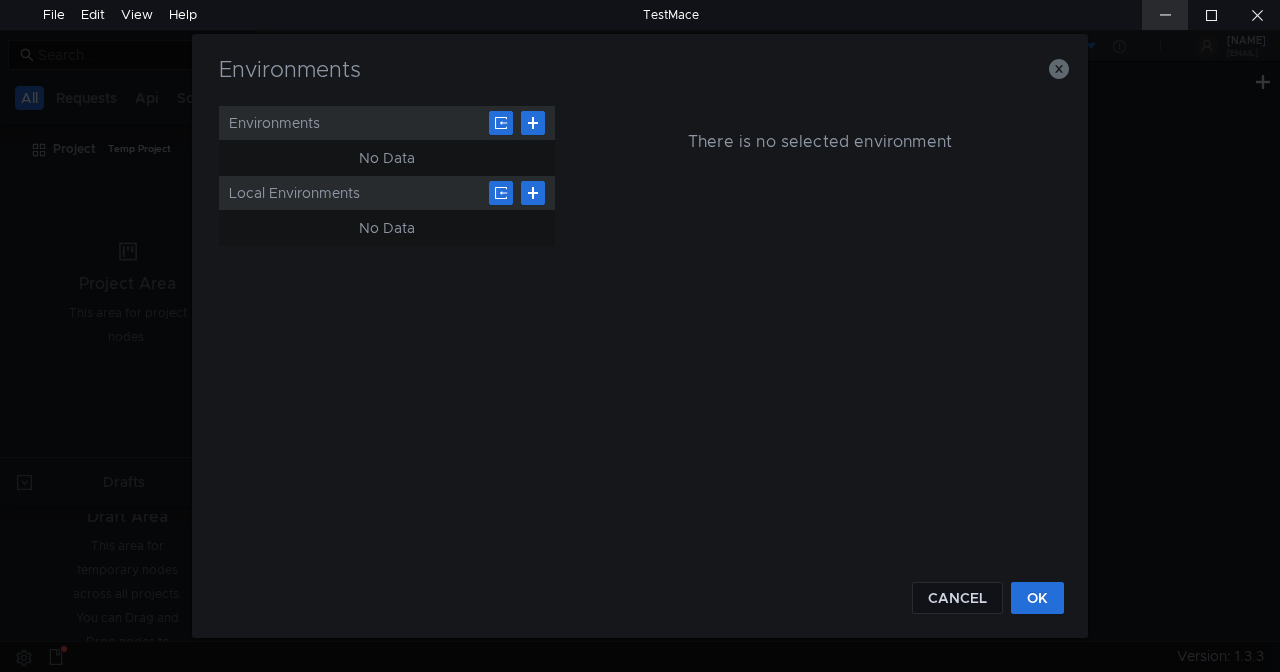 click at bounding box center [1165, 15] 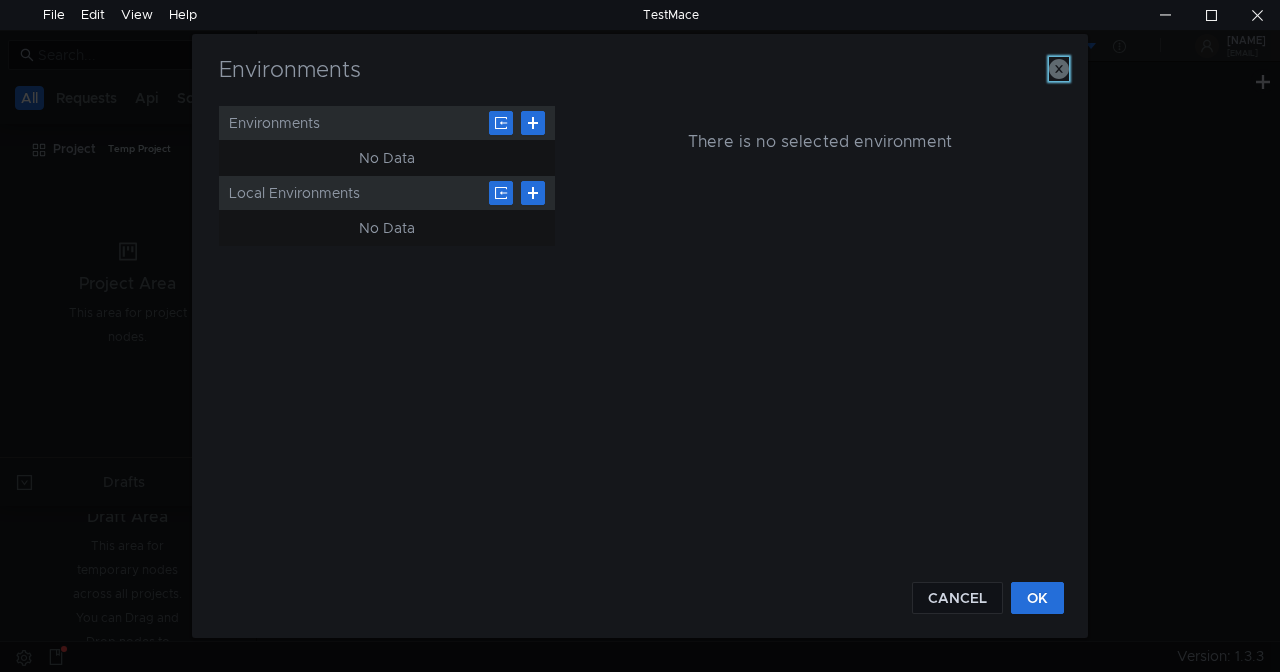 click 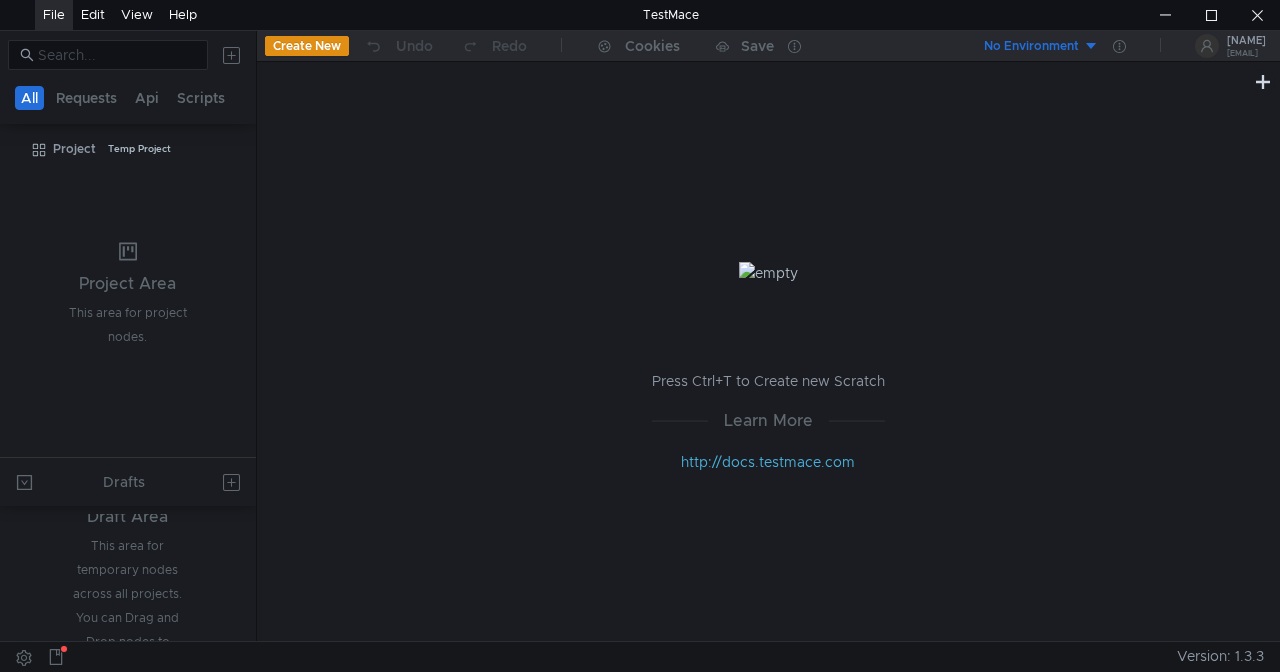 click on "File" at bounding box center [54, 15] 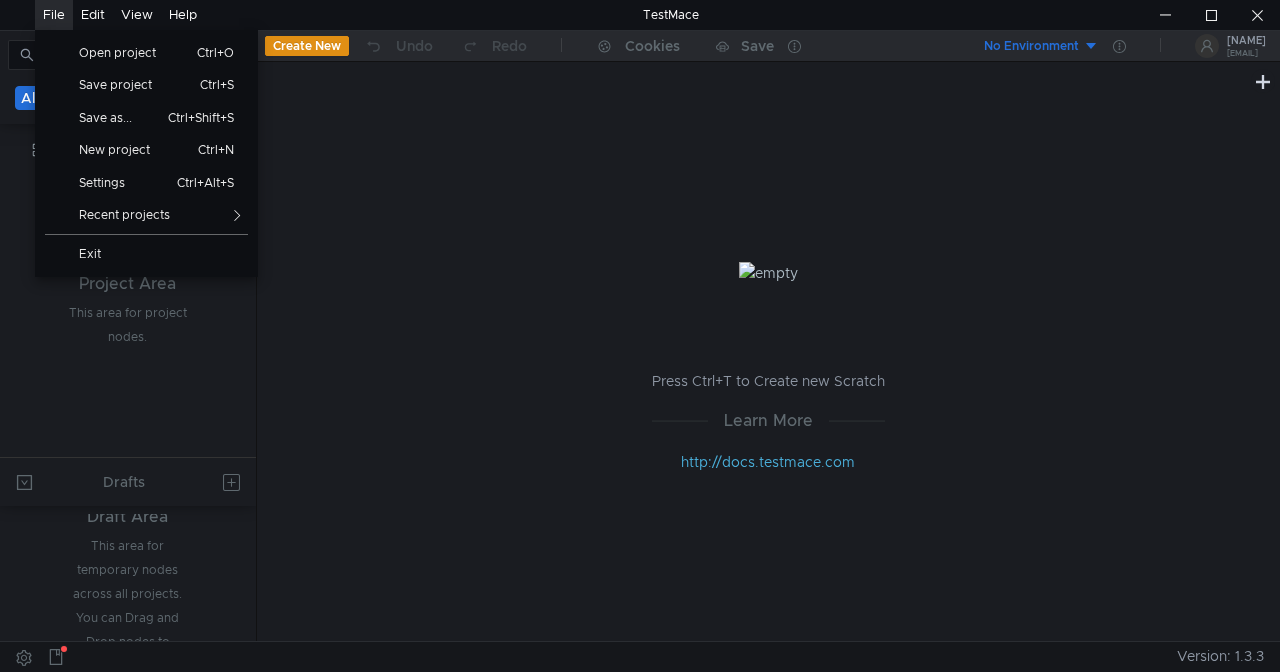 click on "Press Ctrl+T to Create new Scratch  Learn More http://docs.testmace.com" at bounding box center [768, 367] 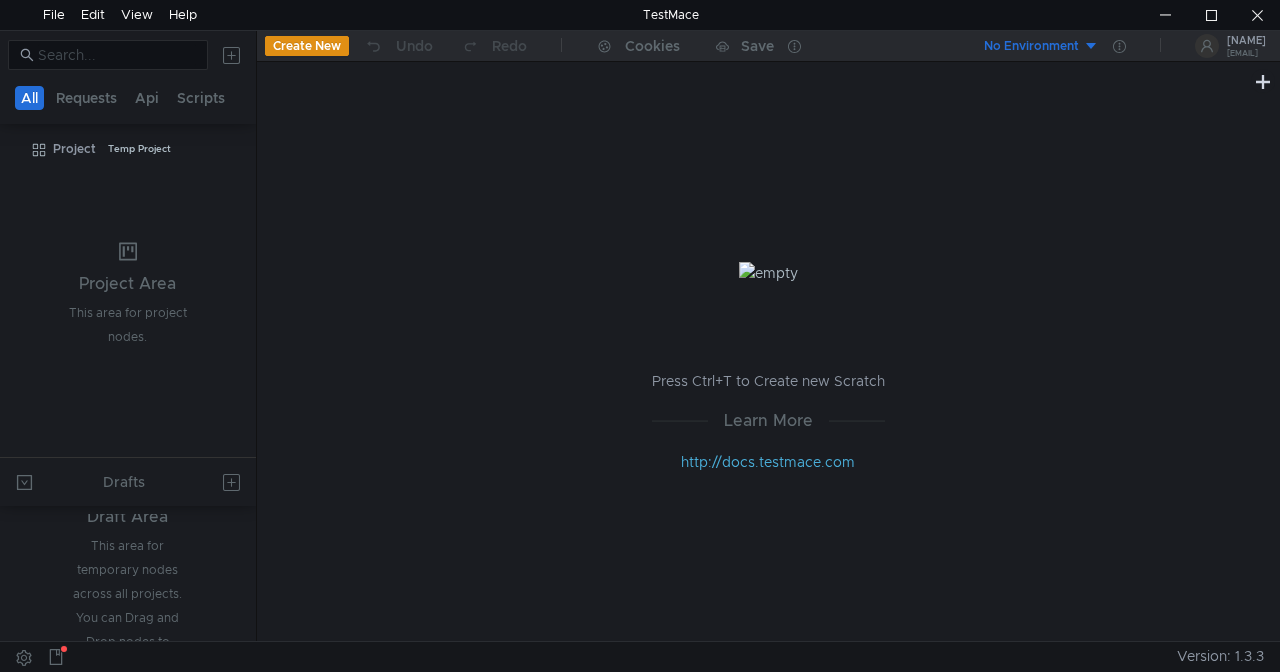 click on "No Environment" at bounding box center (1031, 46) 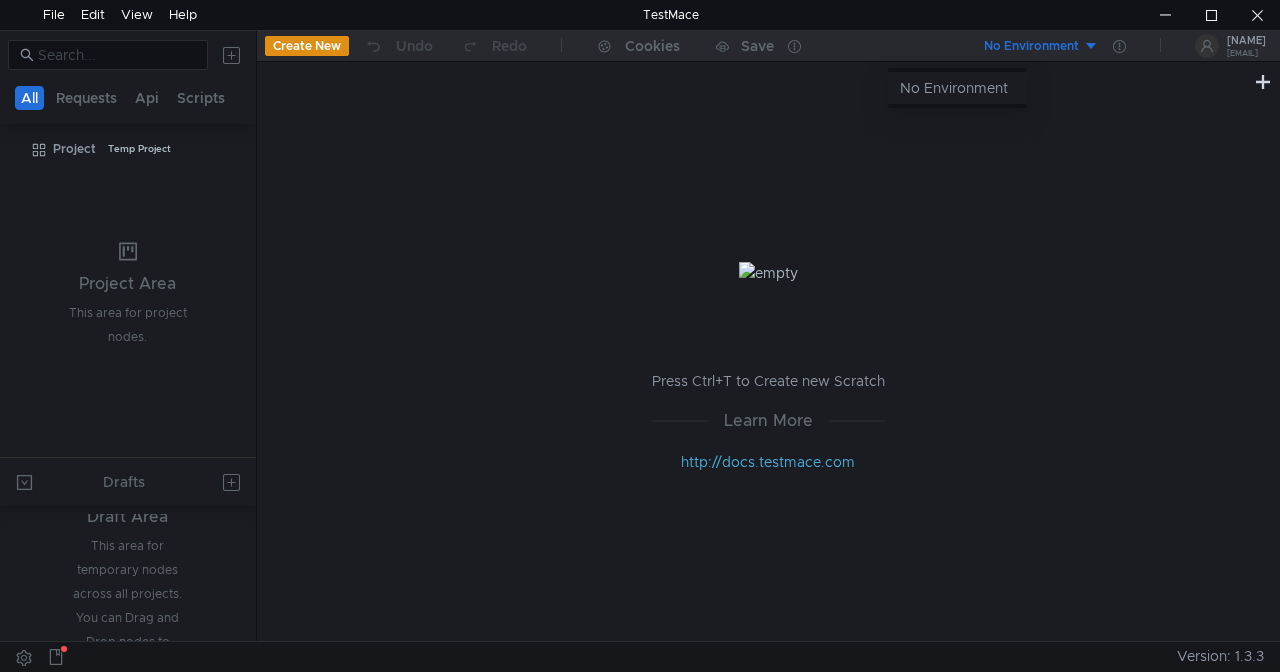 click on "No Environment" at bounding box center [957, 88] 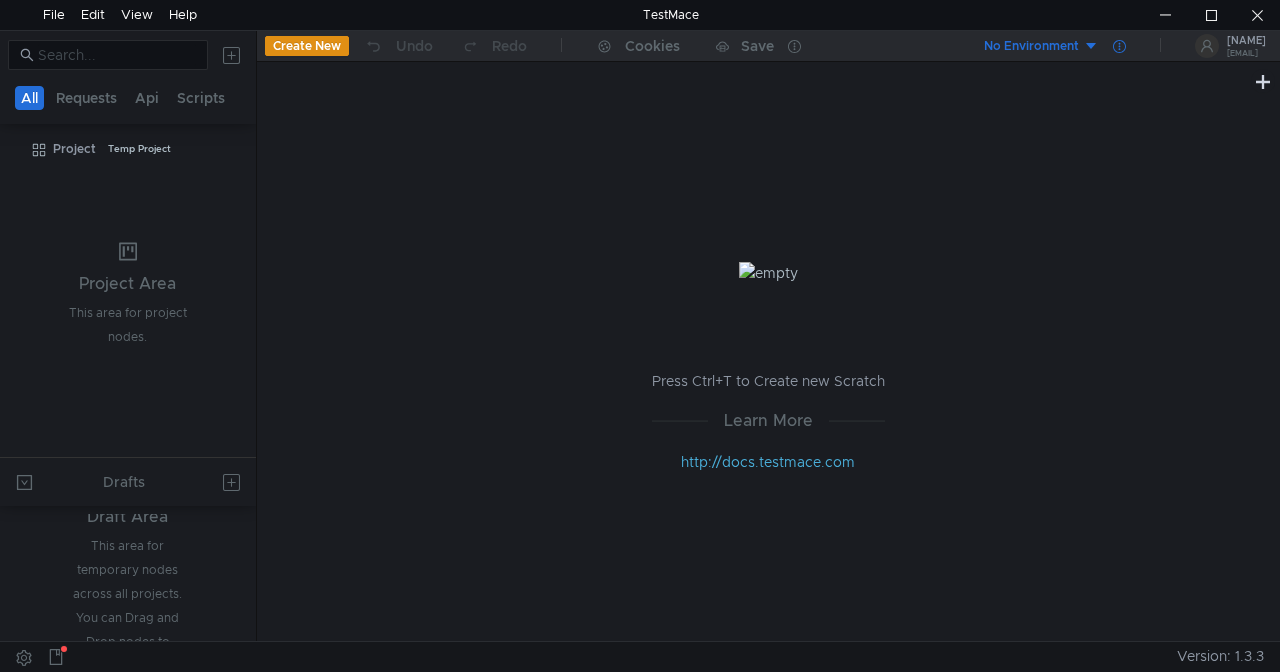 click 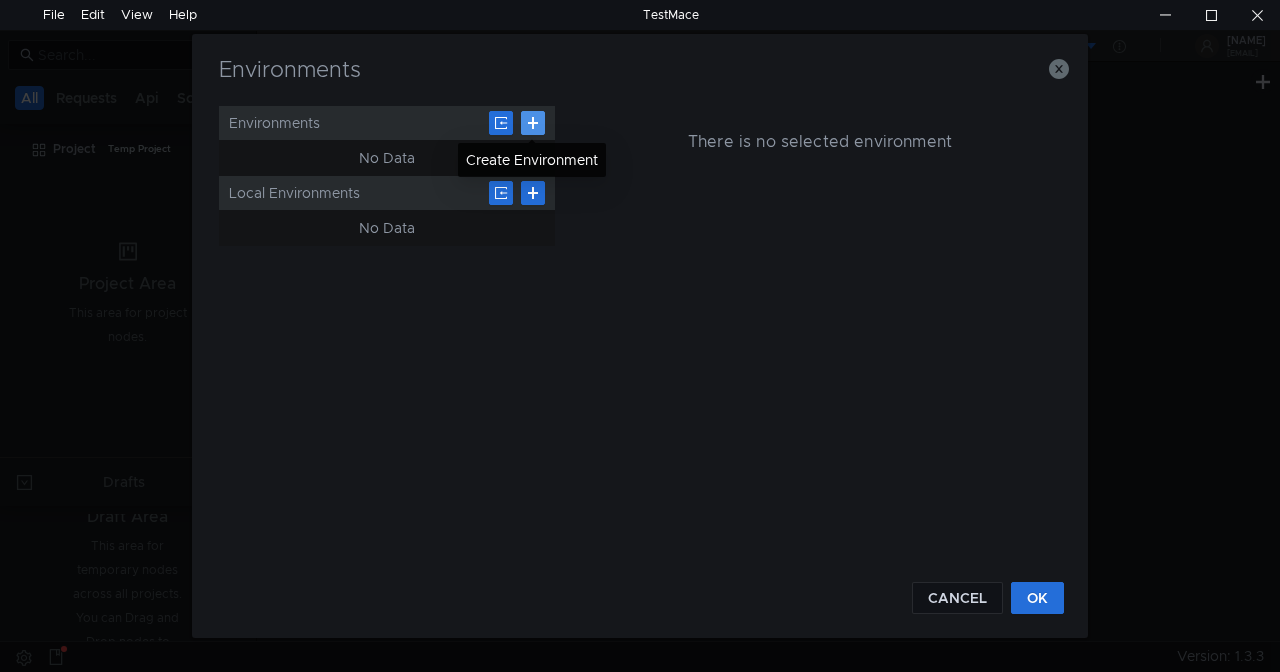 click 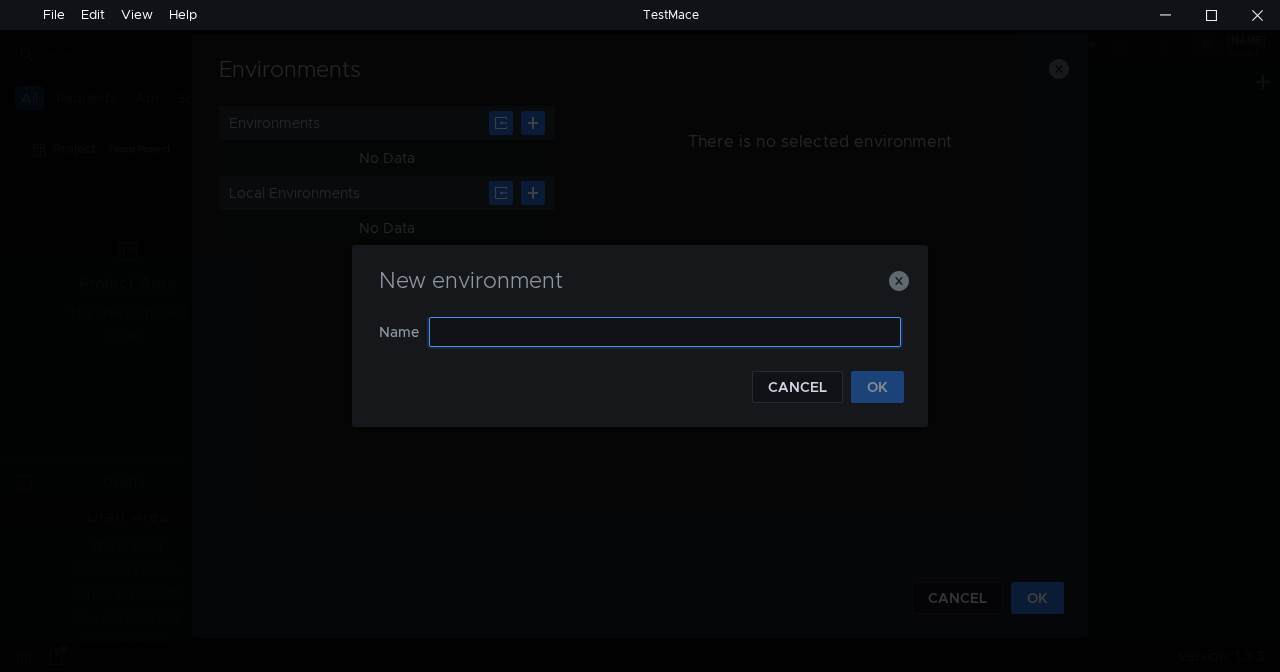 click 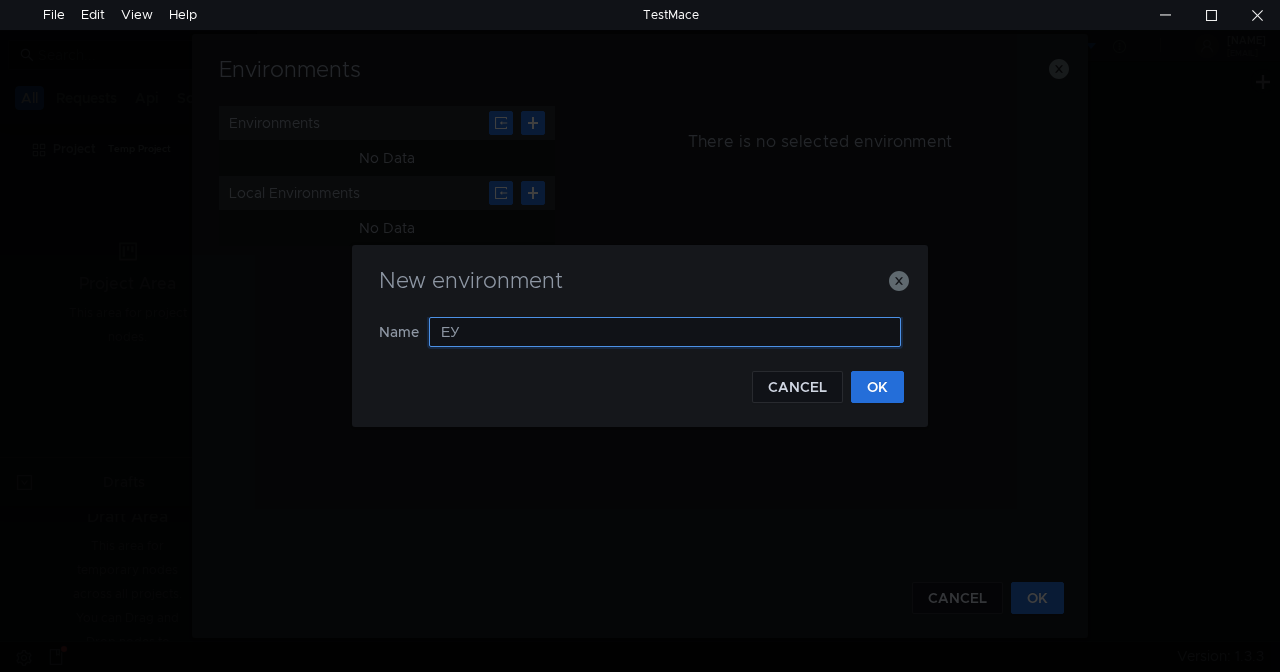 type on "Е" 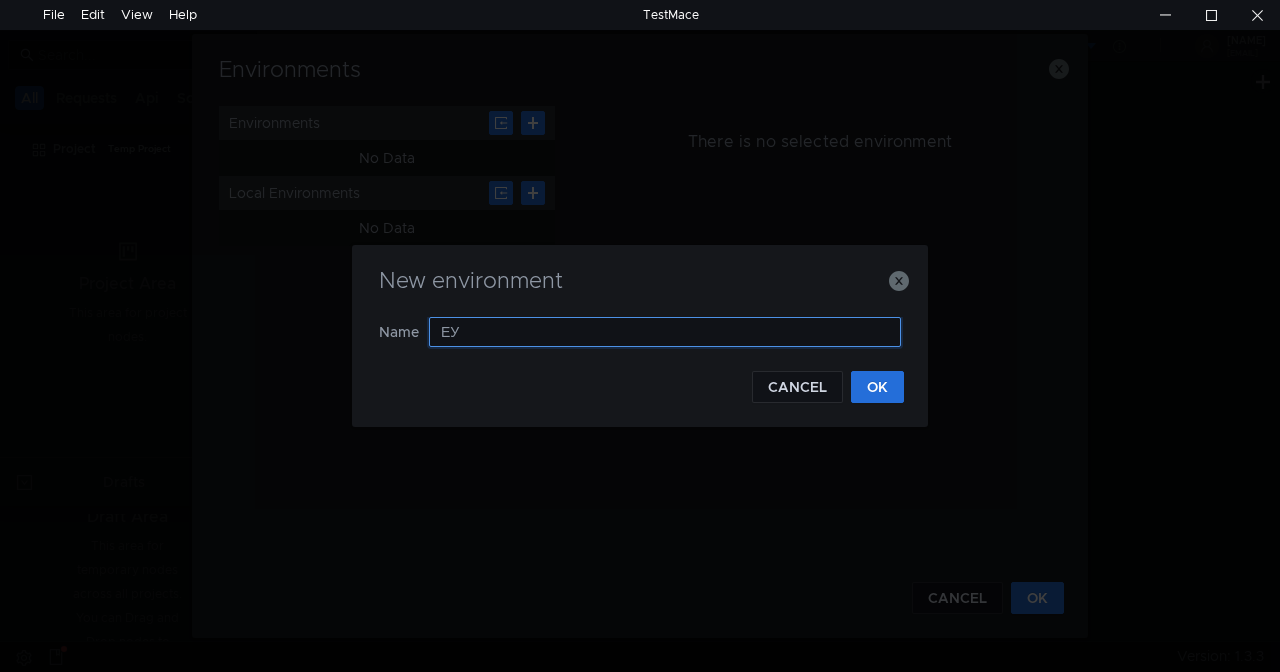 type on "Е" 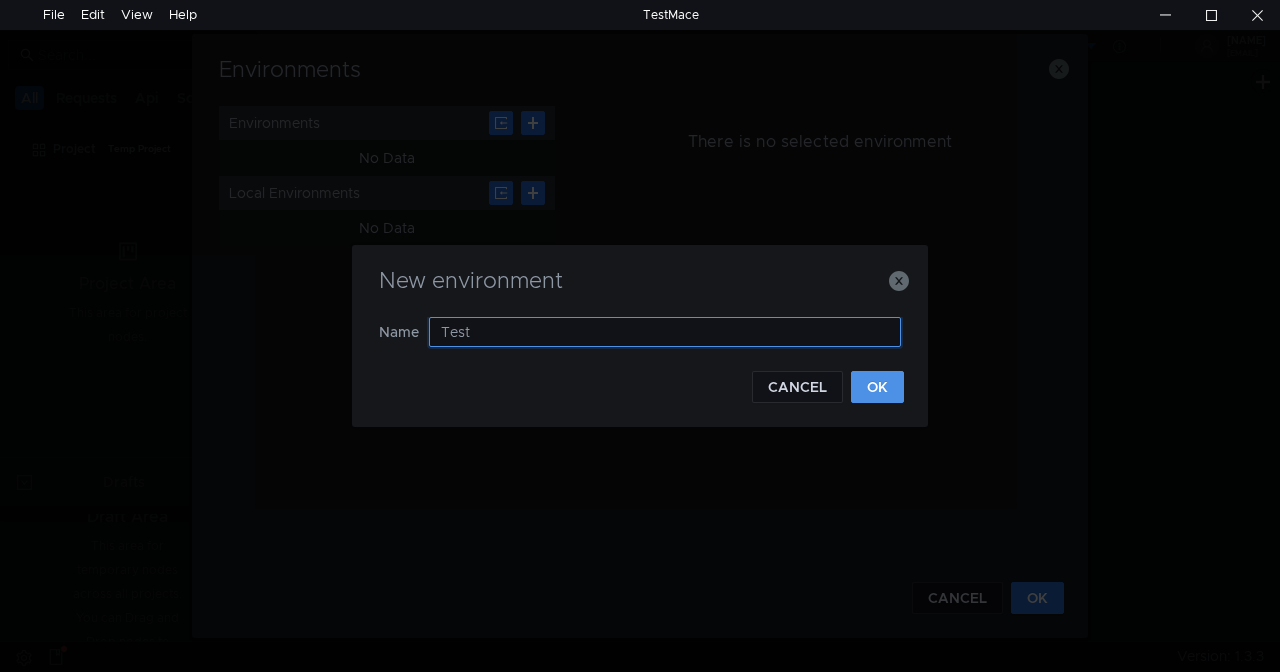 type on "Test" 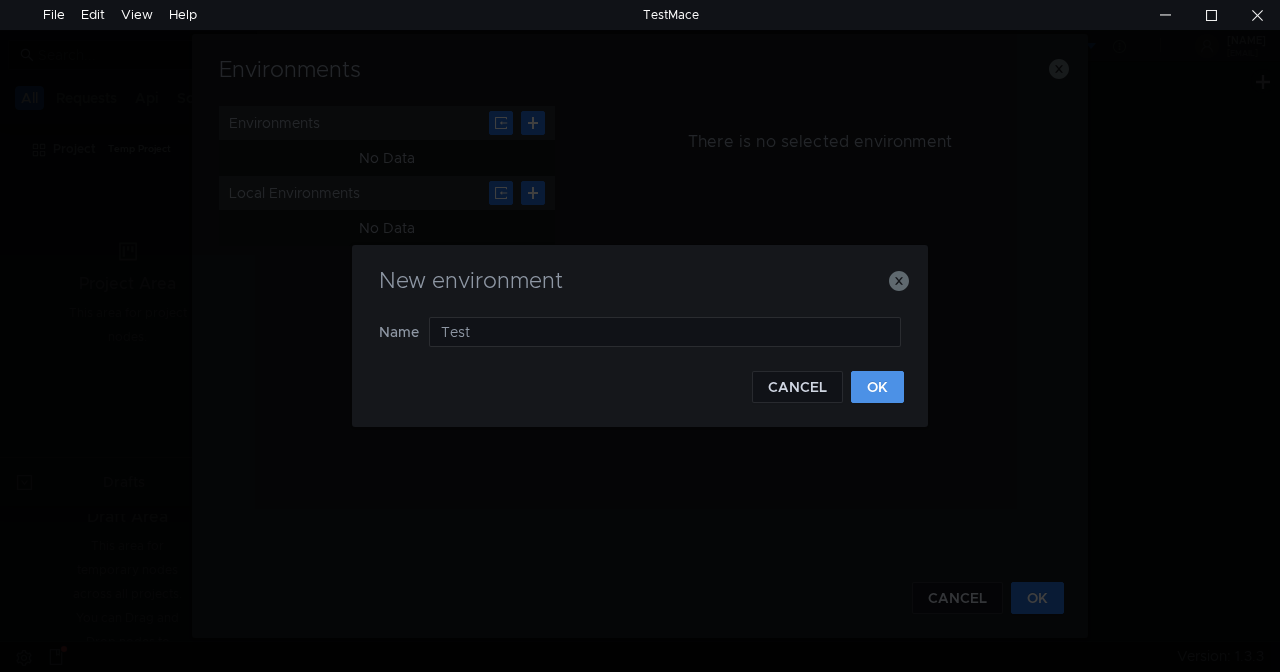 click on "OK" 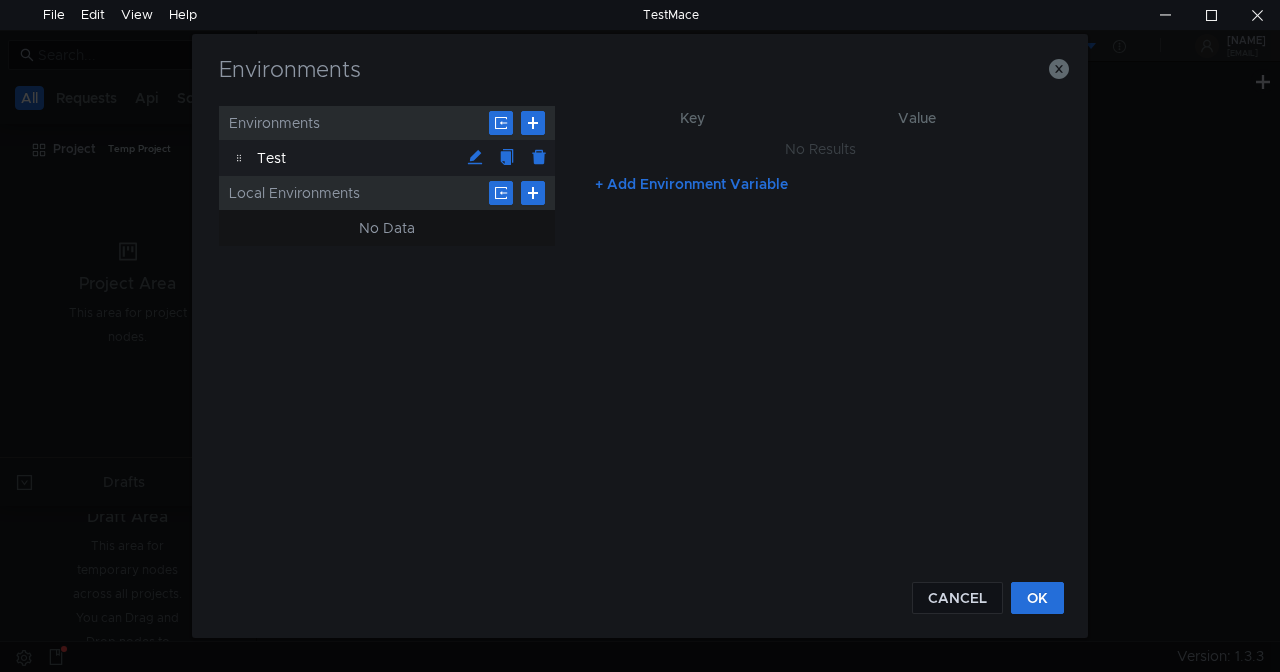 click on "+ Add Environment Variable" 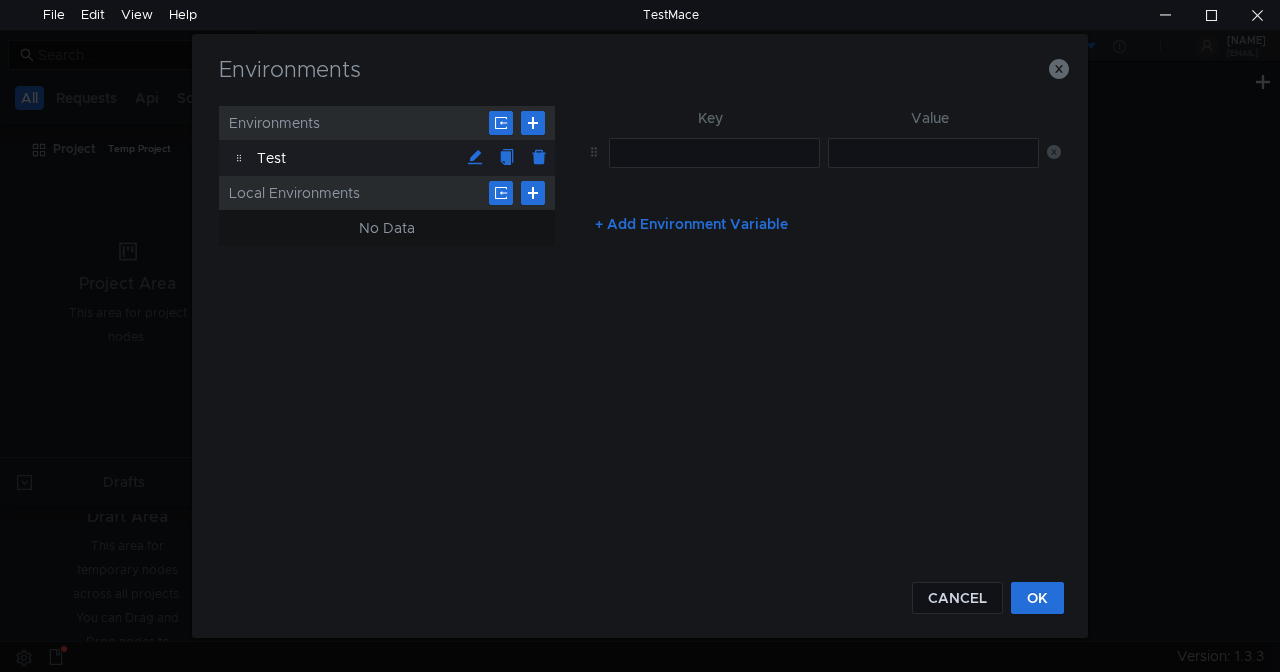 click on "+ Add Environment Variable" 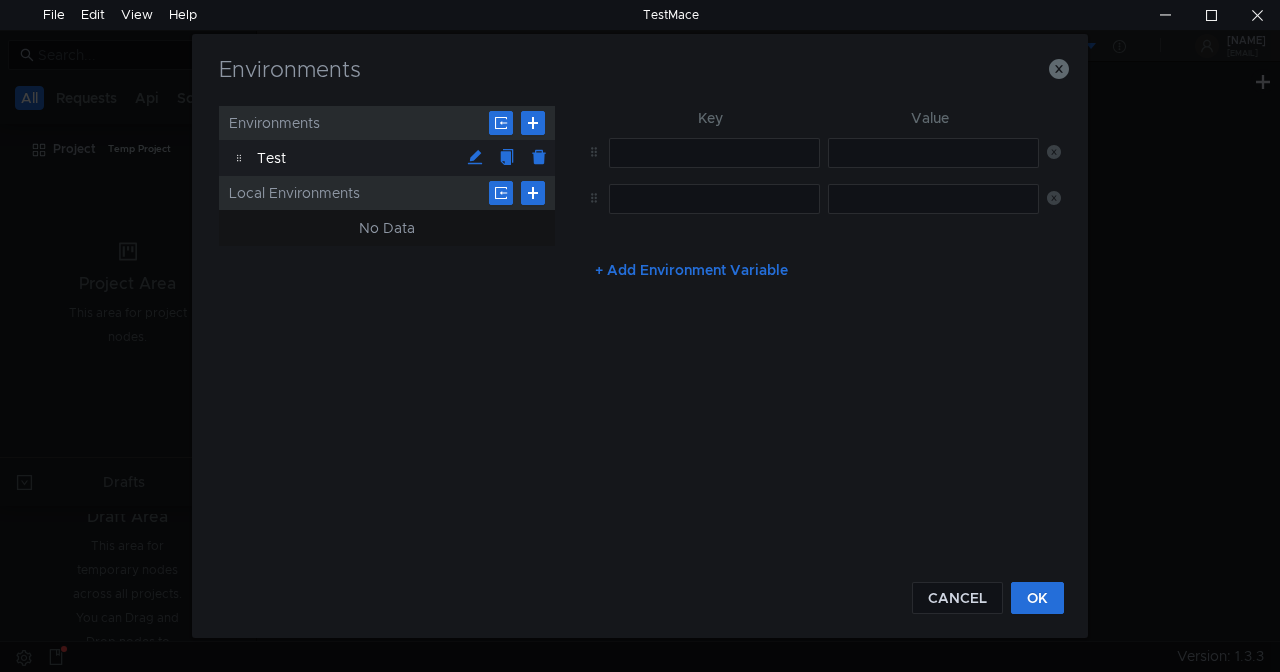 click at bounding box center (1050, 153) 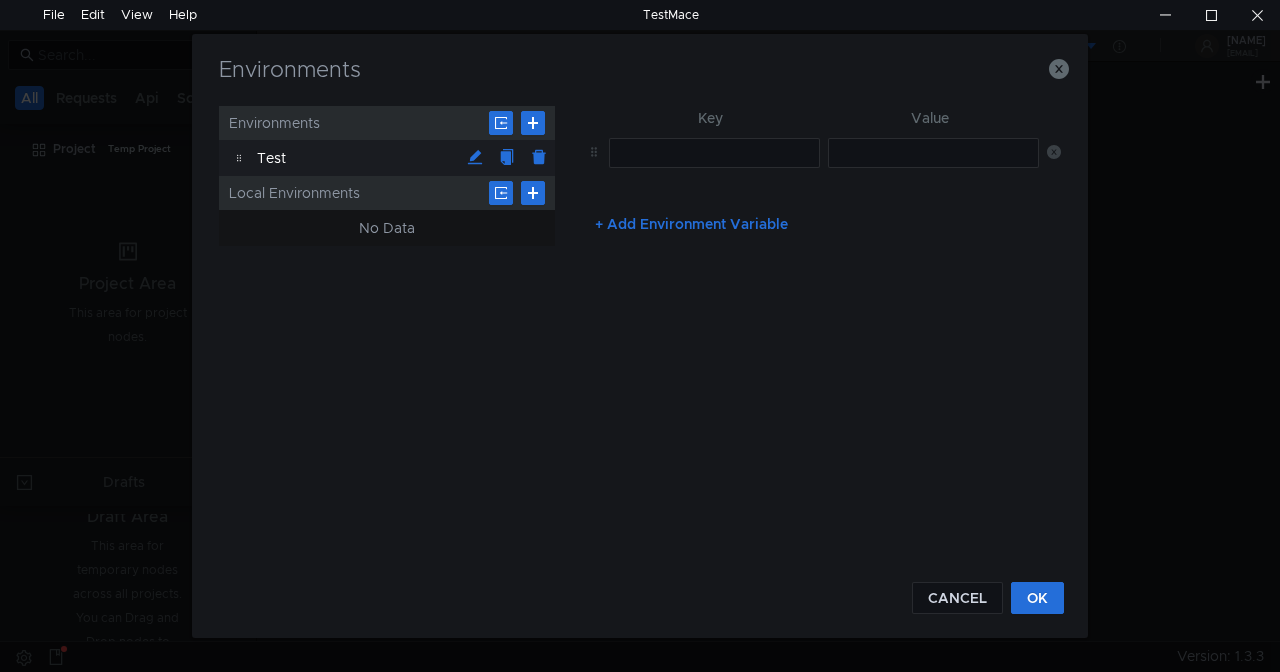 click 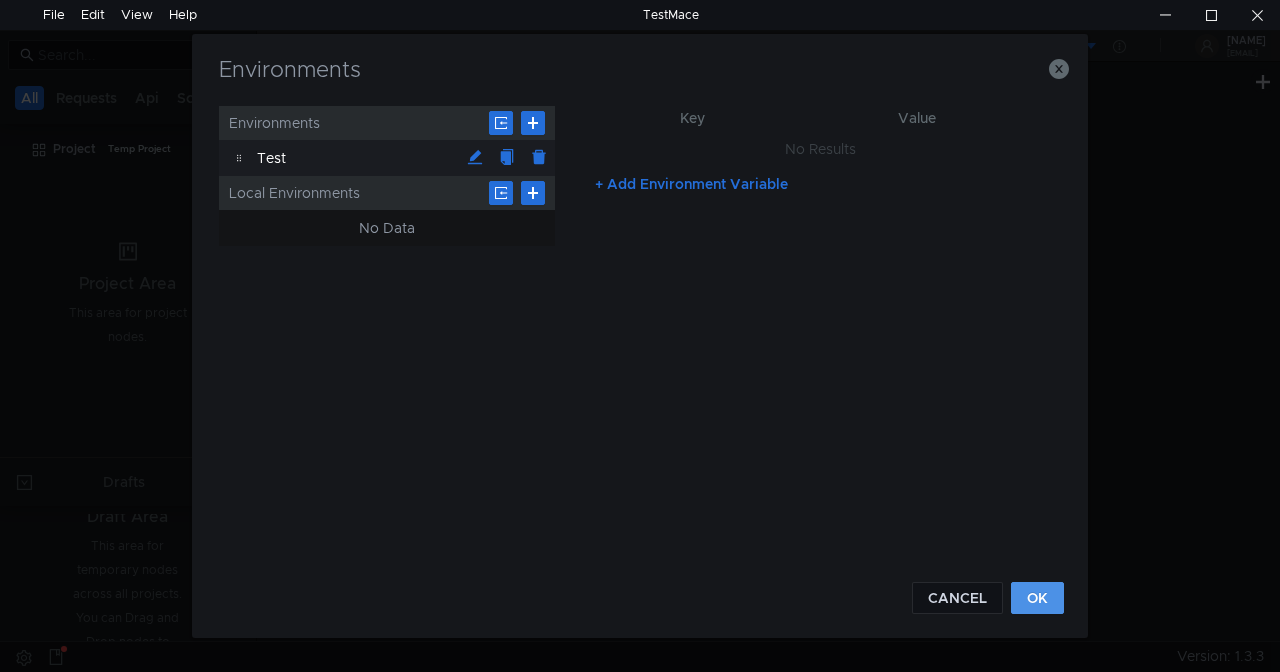 click on "OK" 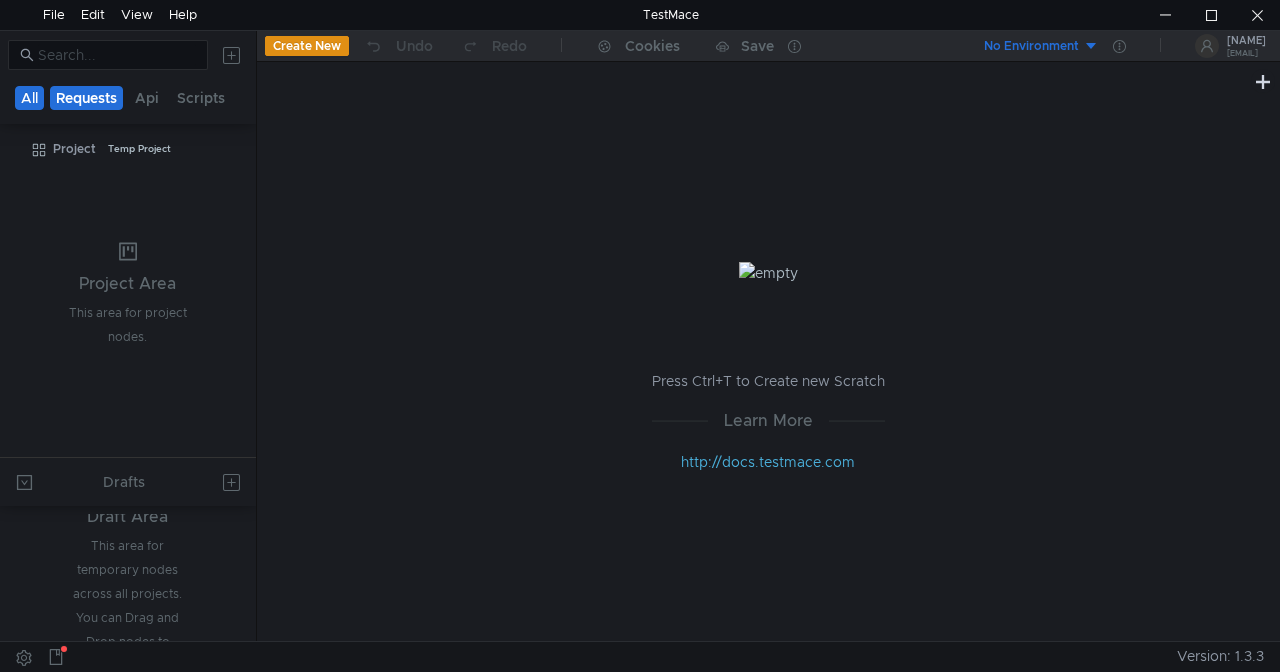 click on "Requests" at bounding box center [86, 98] 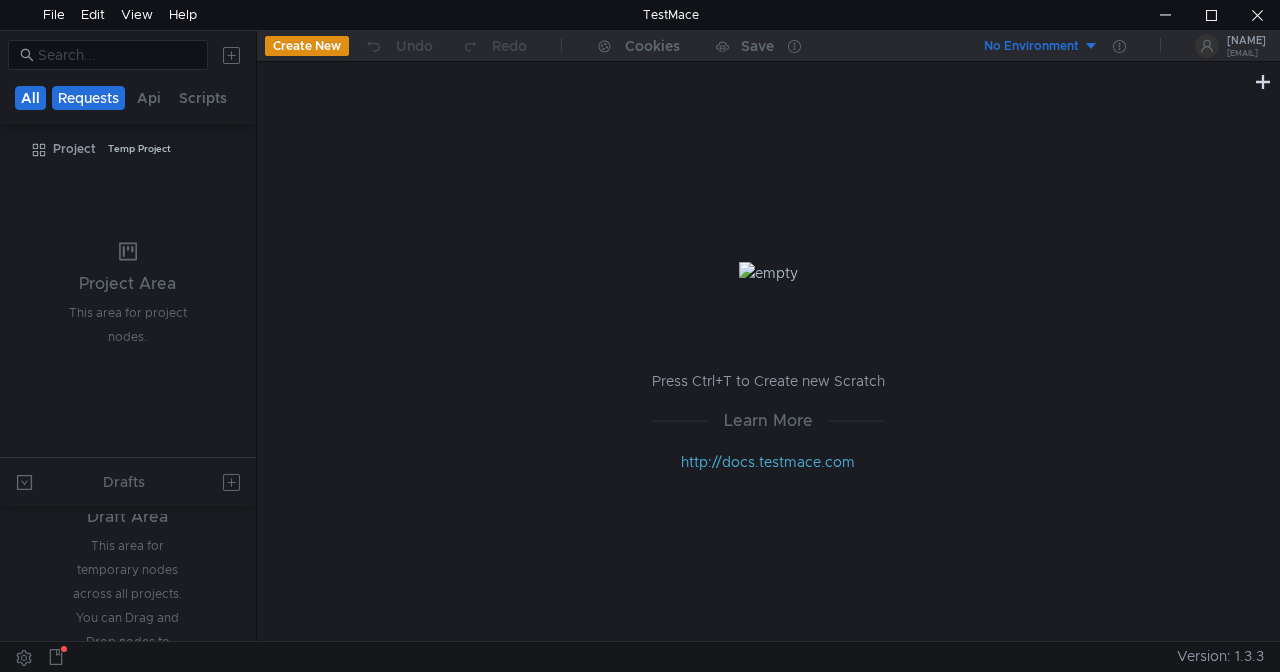 drag, startPoint x: 39, startPoint y: 94, endPoint x: 229, endPoint y: 65, distance: 192.20041 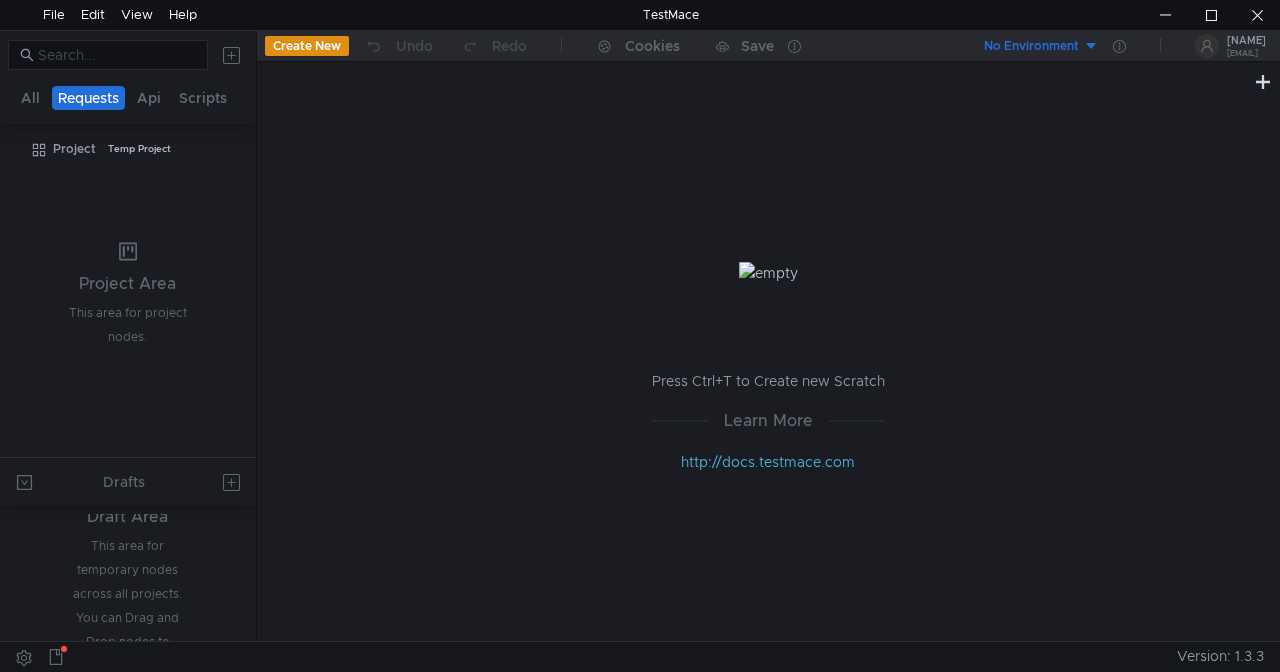click 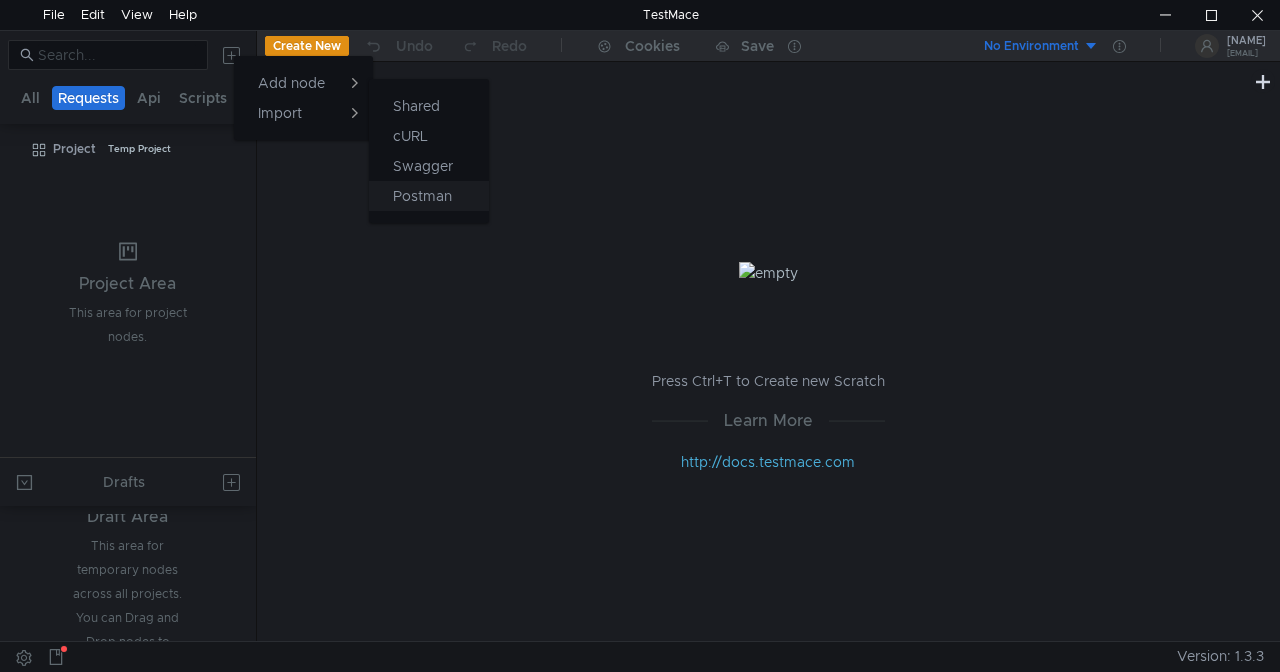 click on "Postman" at bounding box center (422, 196) 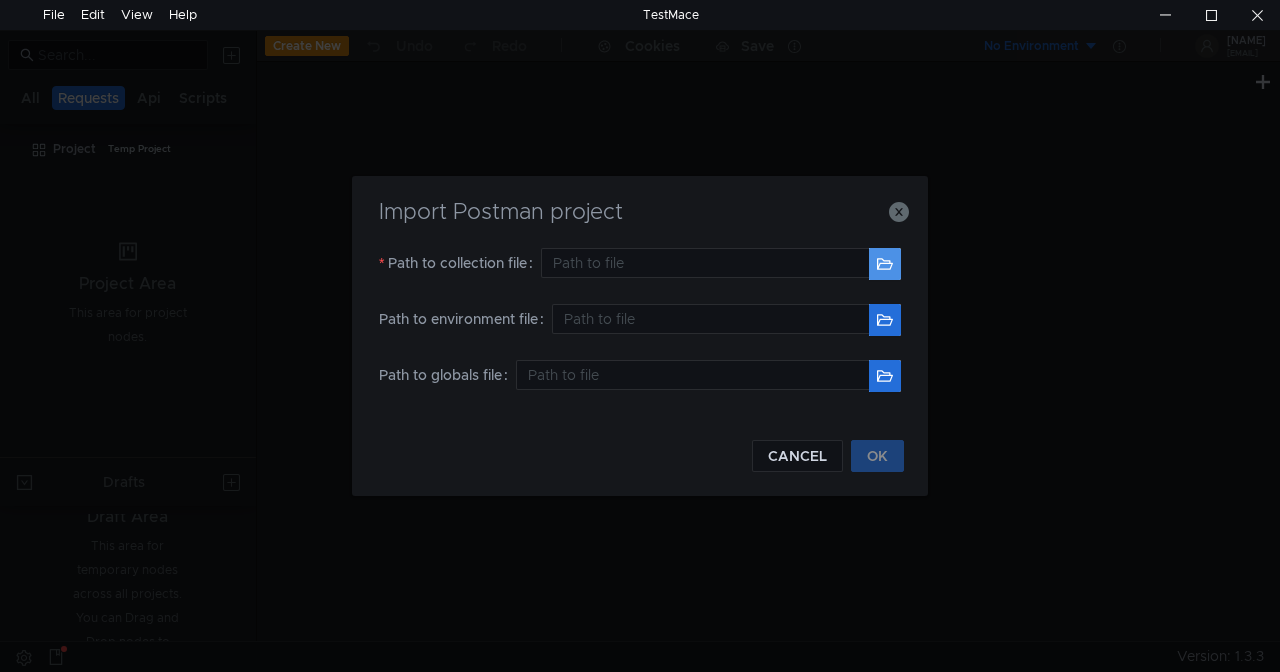 click 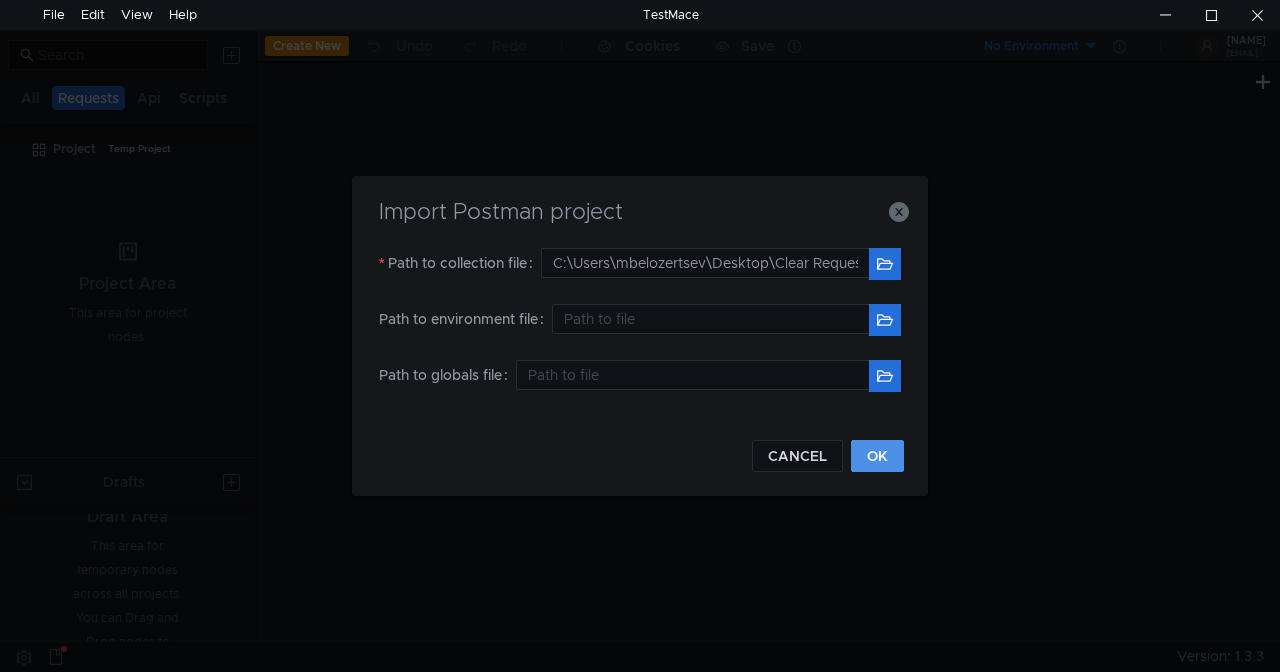 click on "OK" 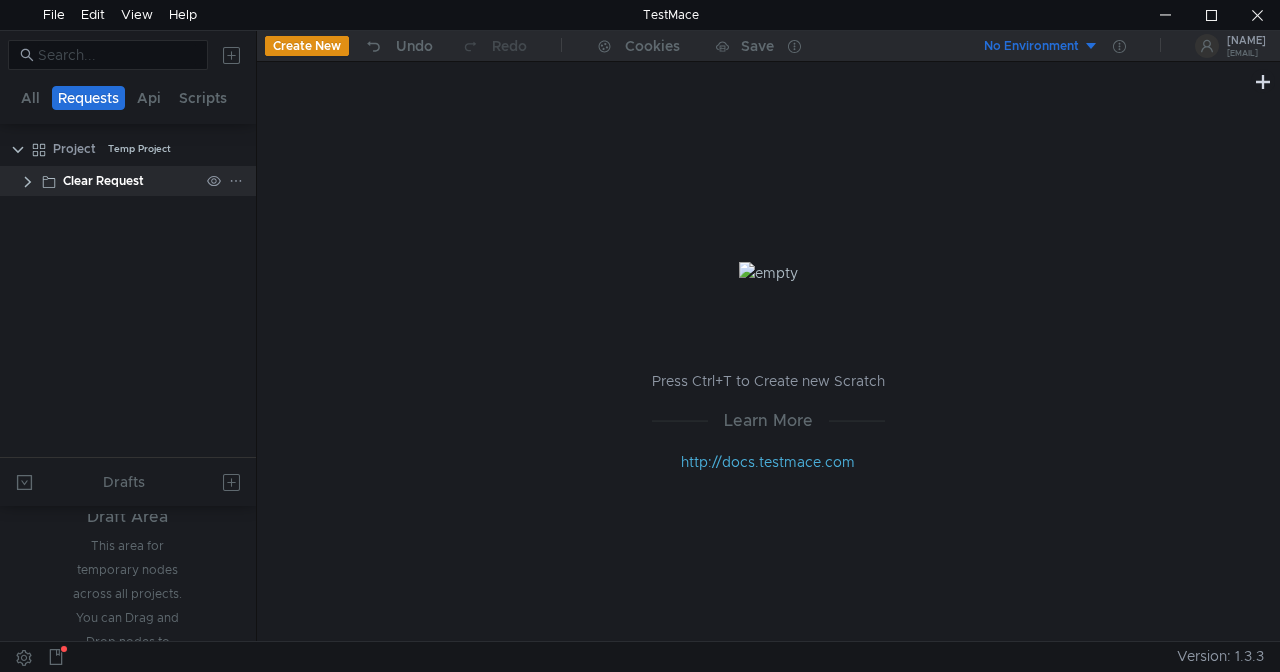click 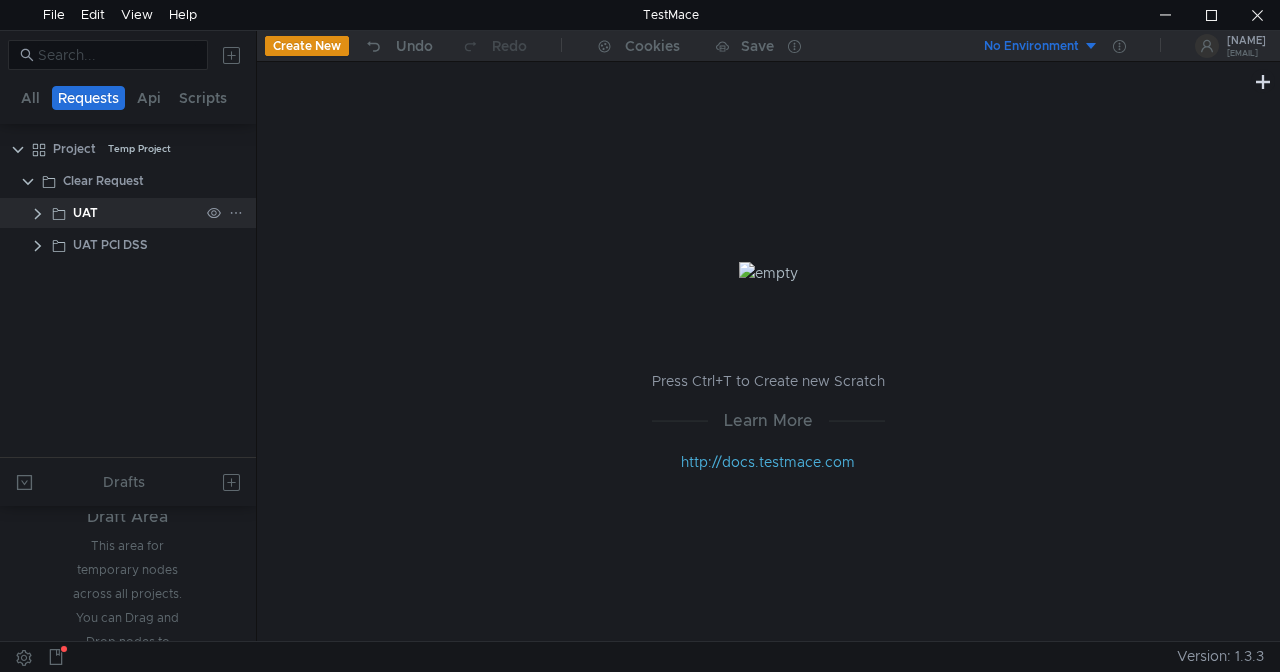 click 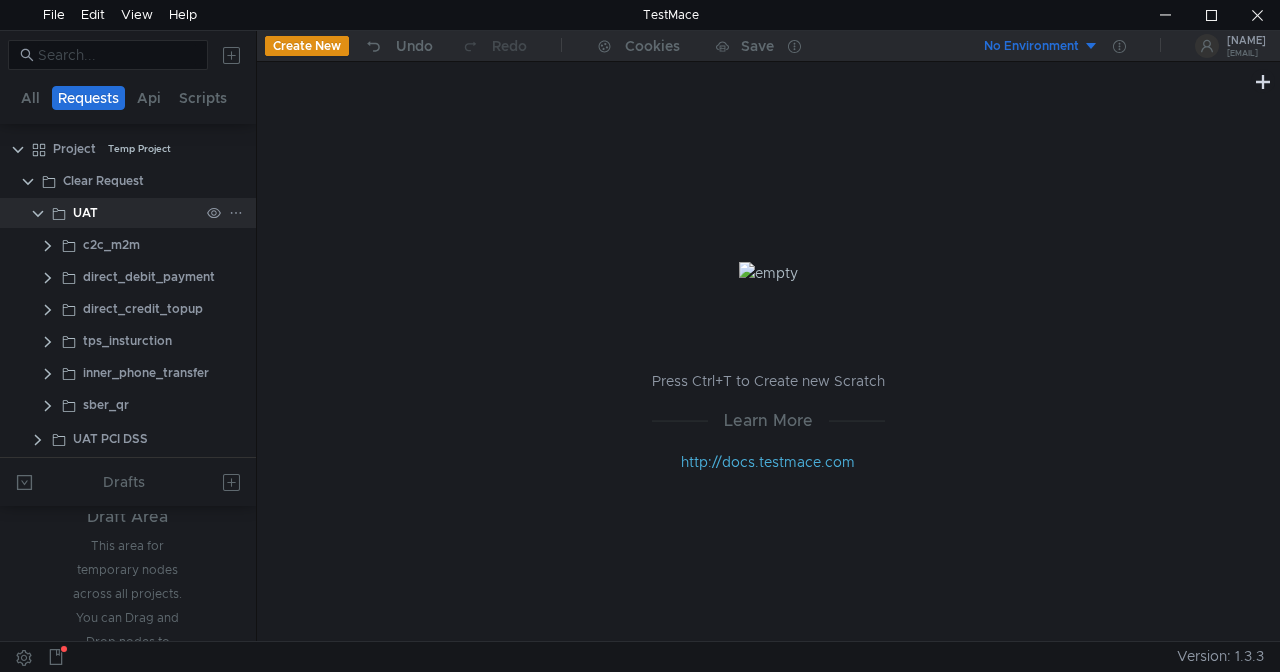 click 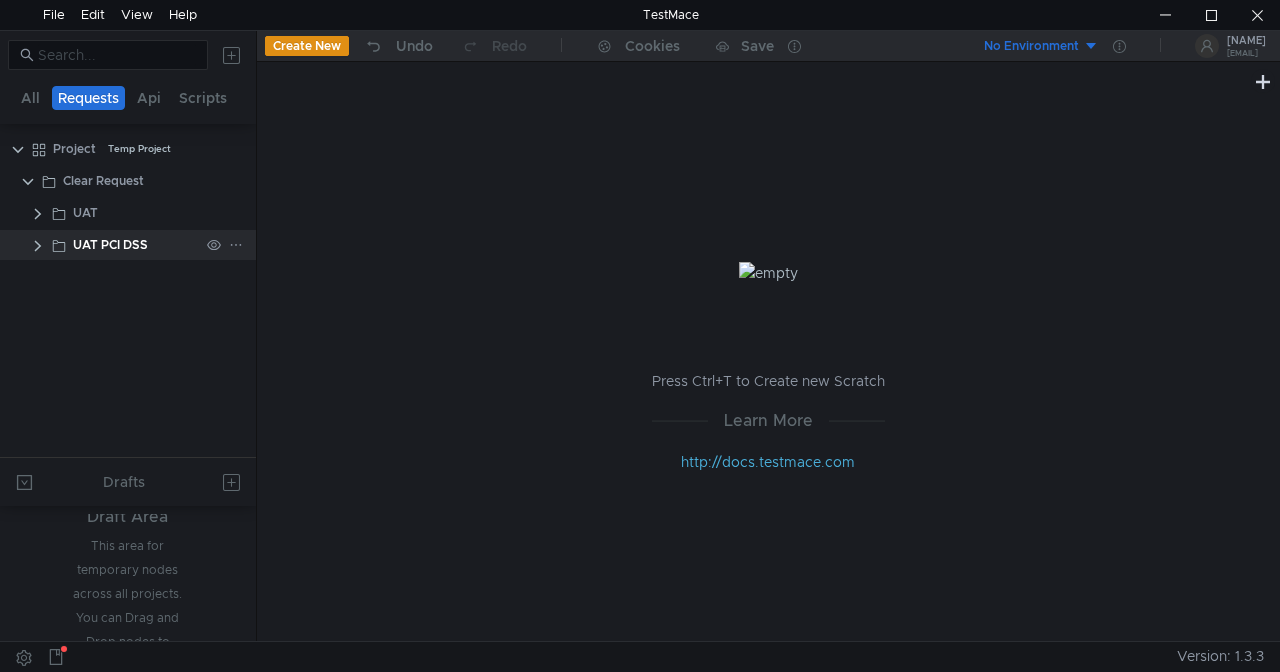 click 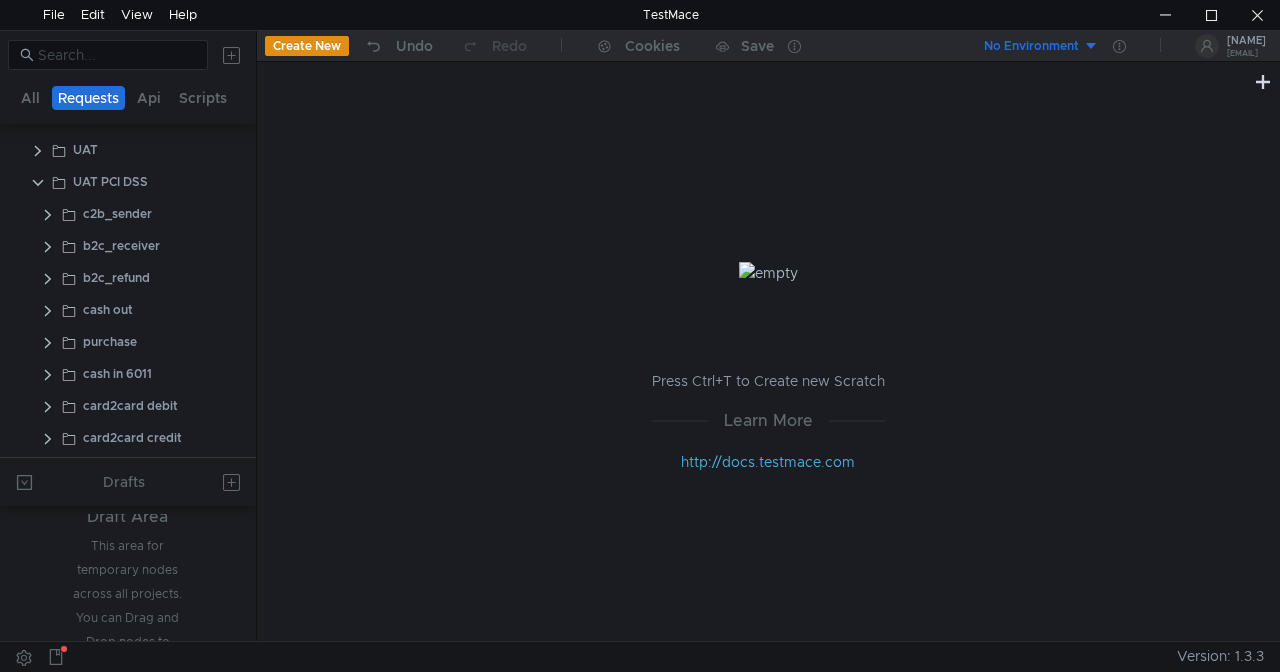 scroll, scrollTop: 66, scrollLeft: 0, axis: vertical 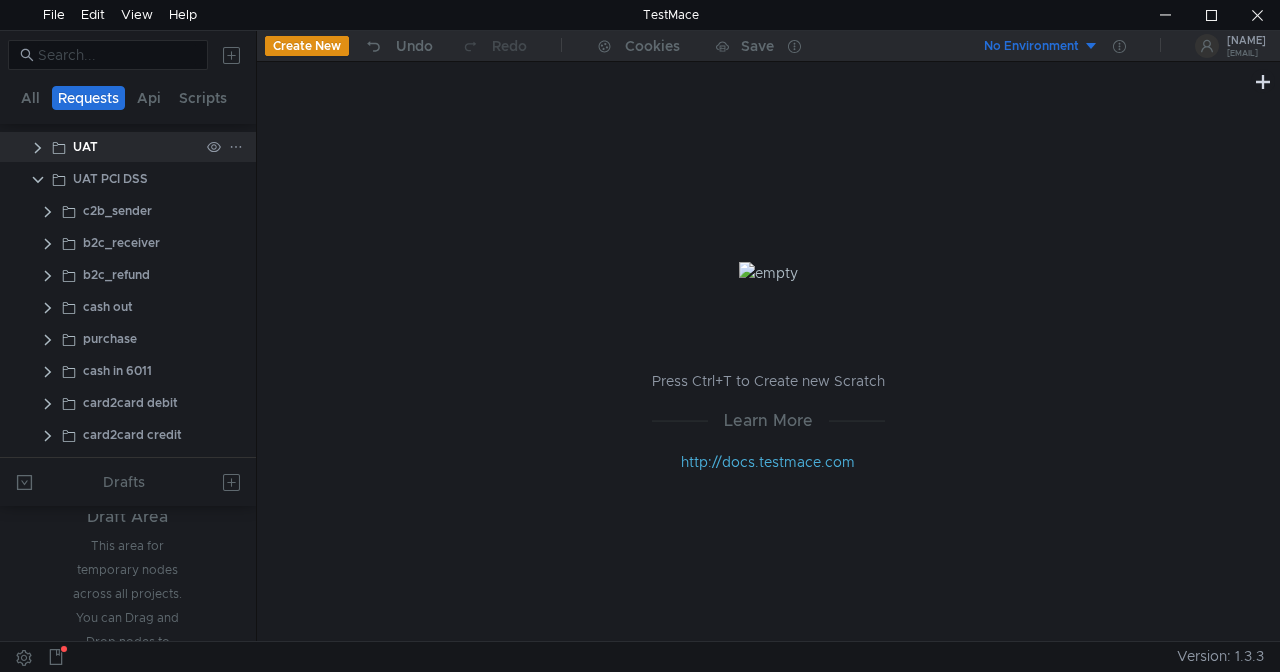 click 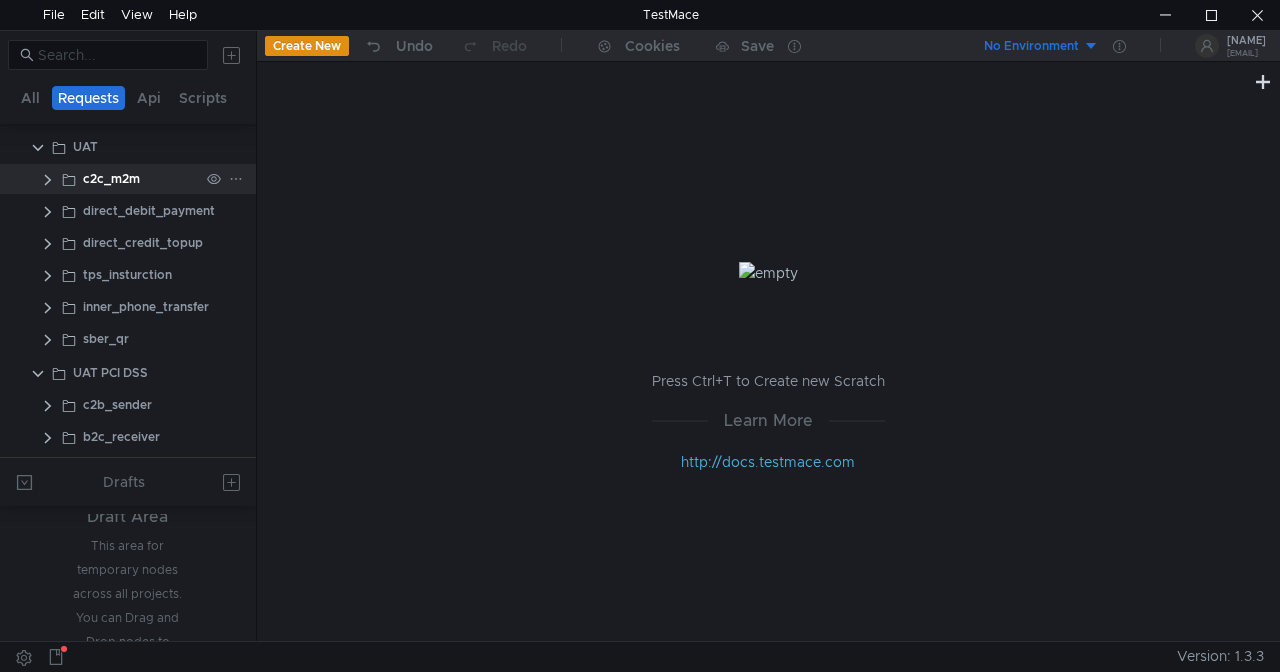 click 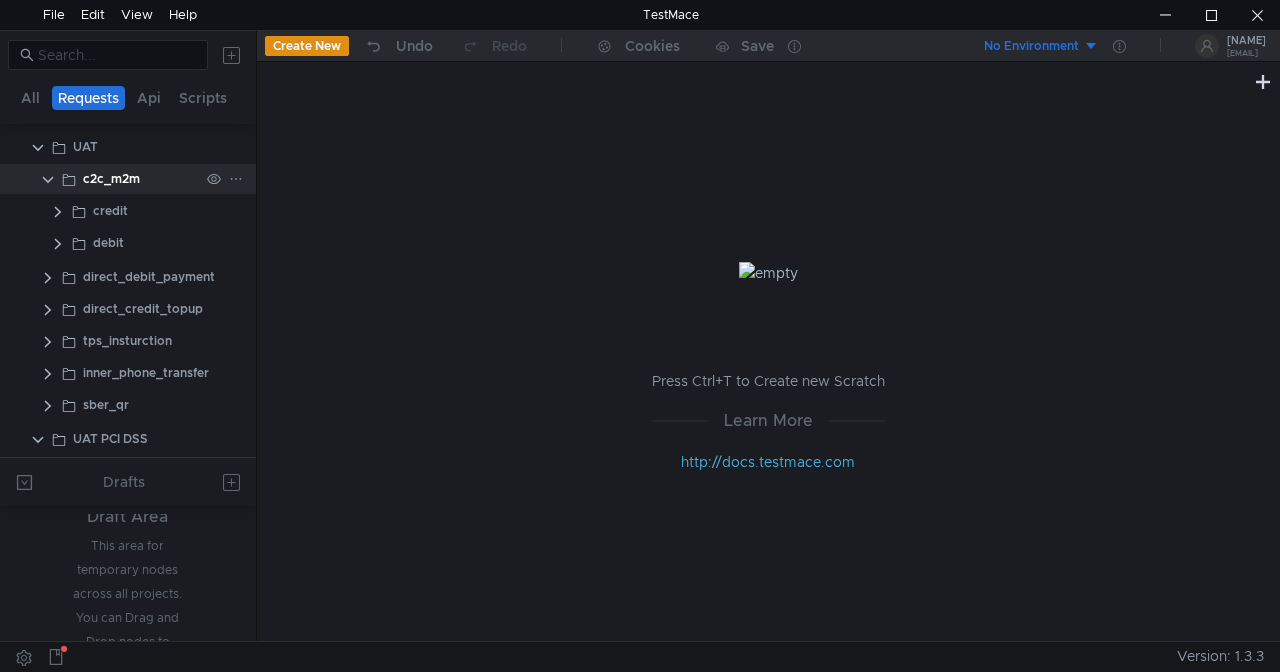 click 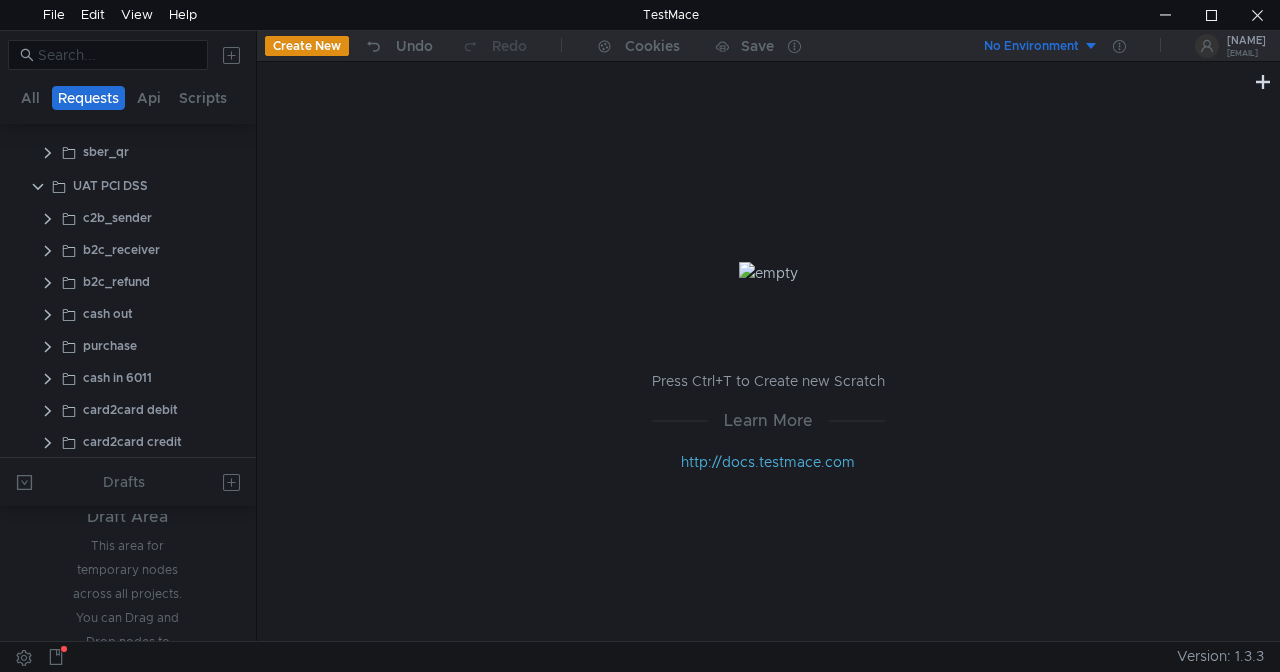 scroll, scrollTop: 260, scrollLeft: 0, axis: vertical 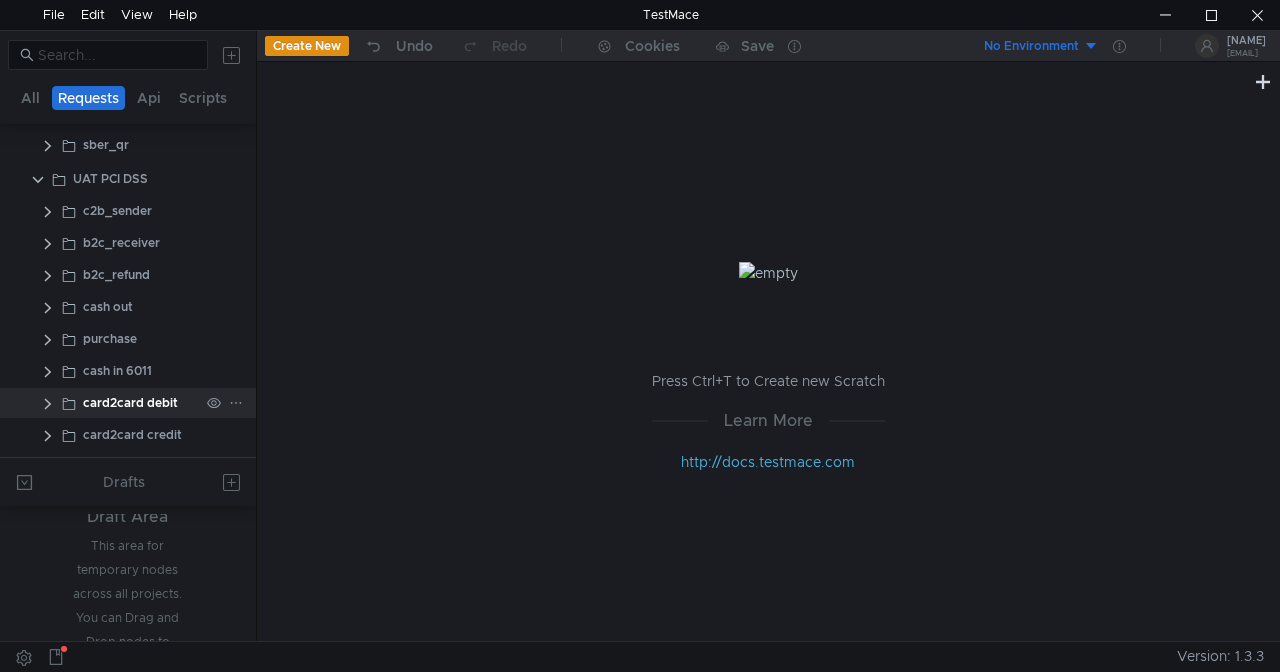 click 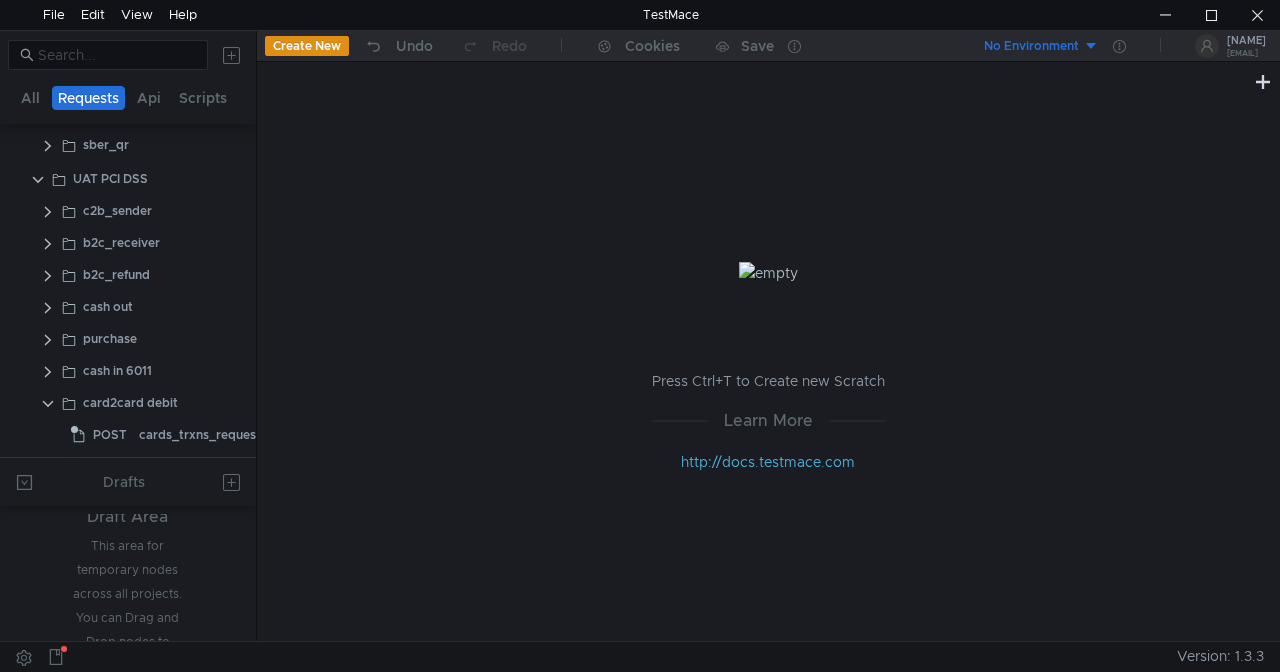 scroll, scrollTop: 358, scrollLeft: 0, axis: vertical 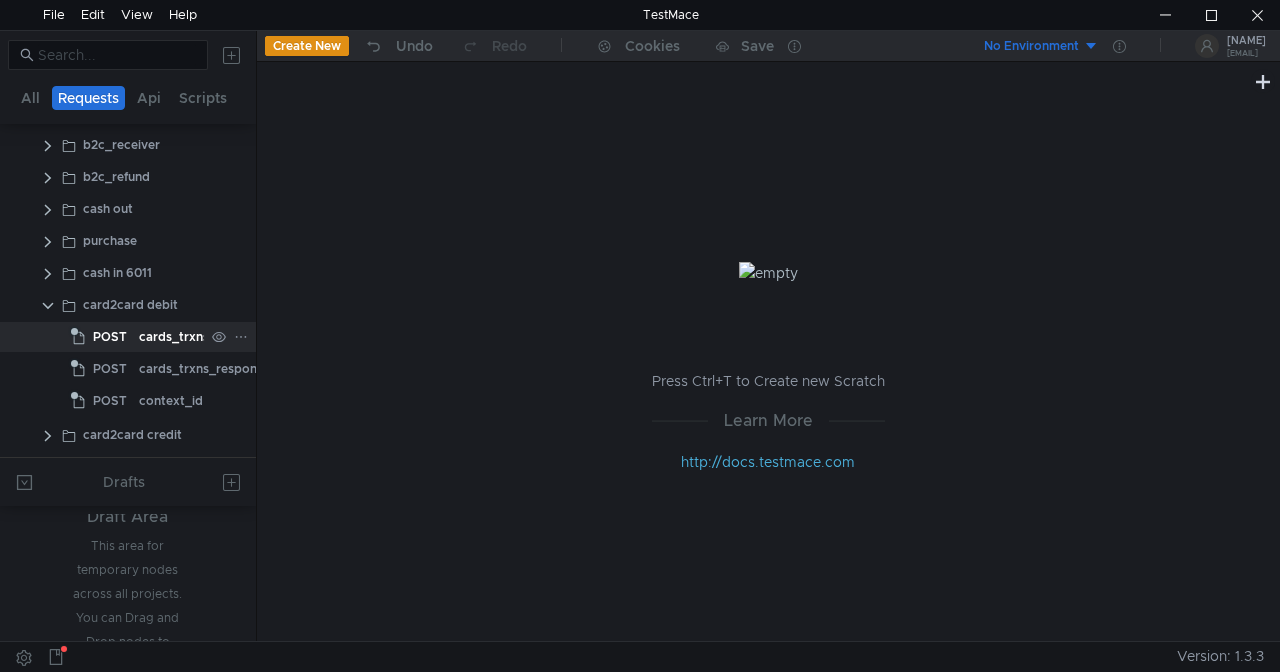 click on "cards_trxns_request card2card debit" 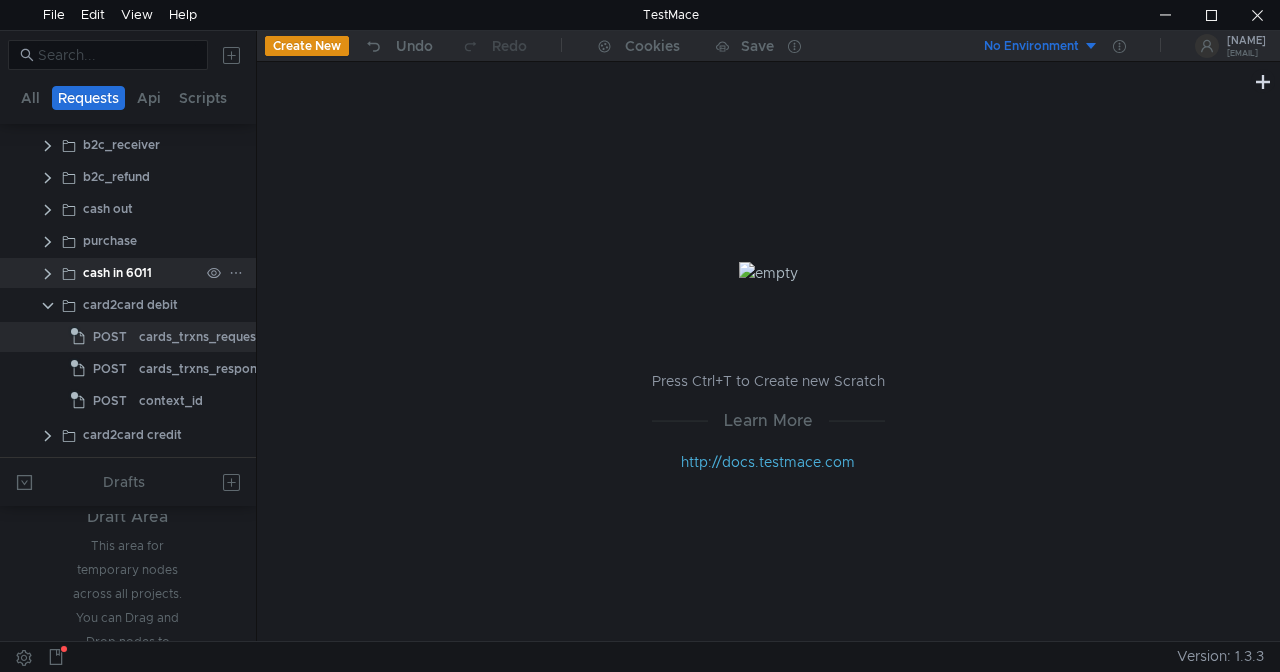 click 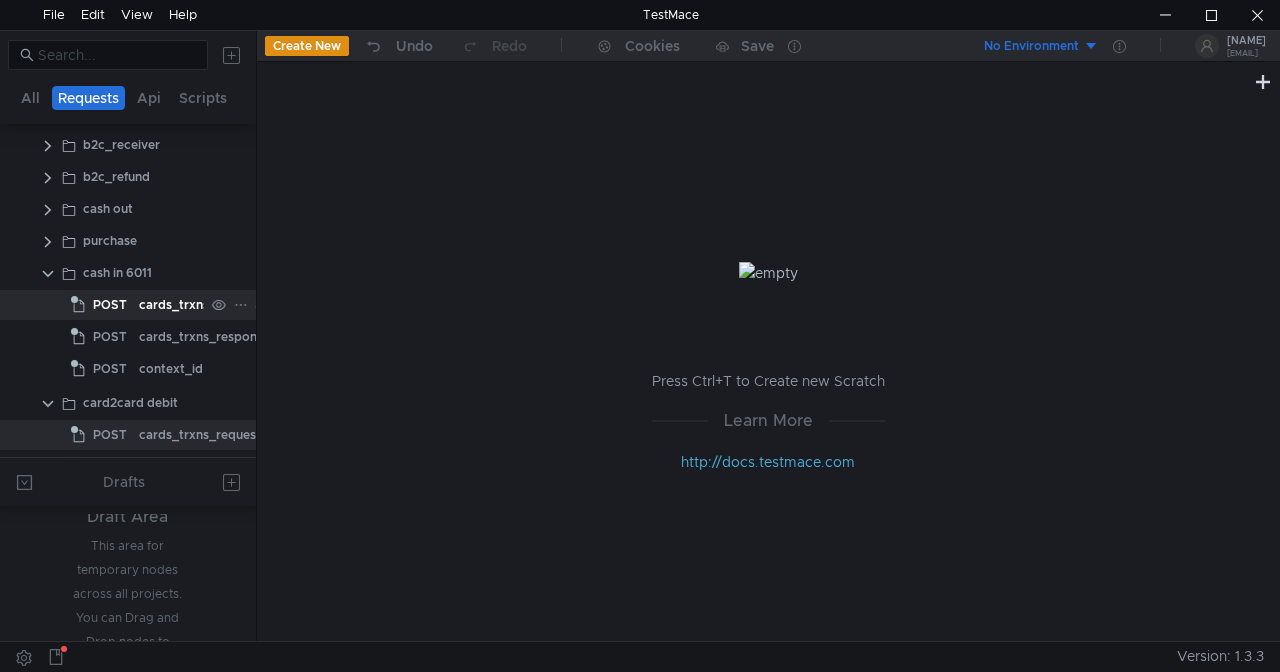 click on "POST" 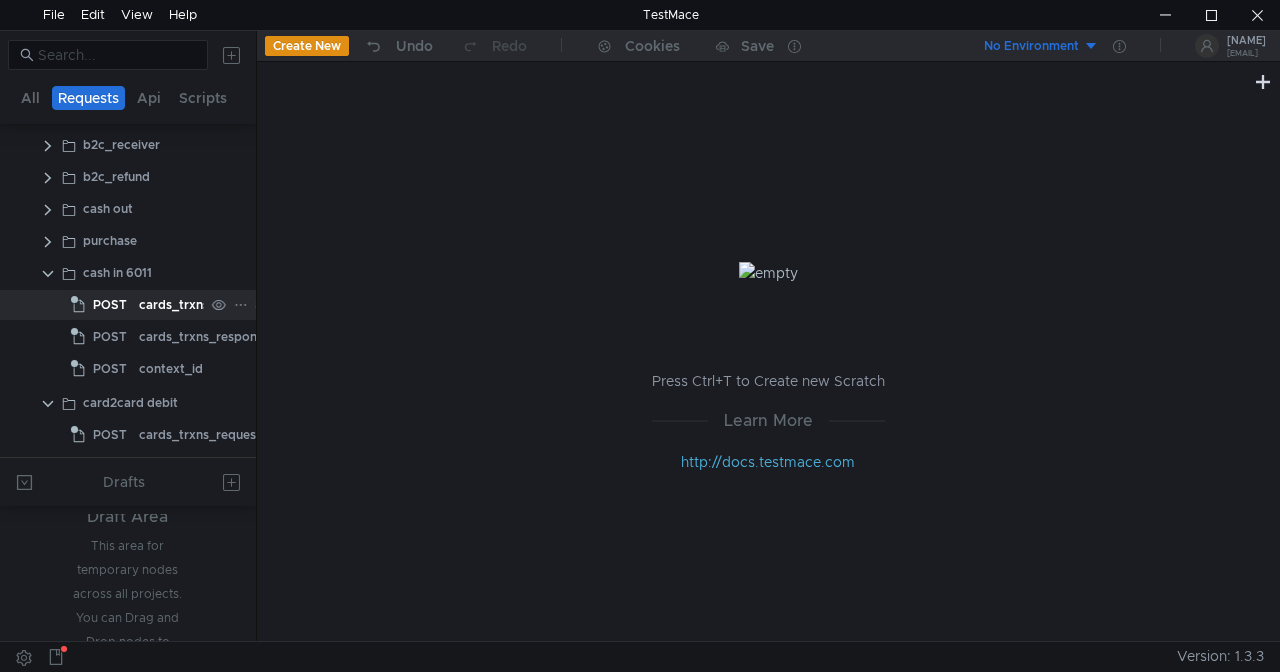 click on "POST" 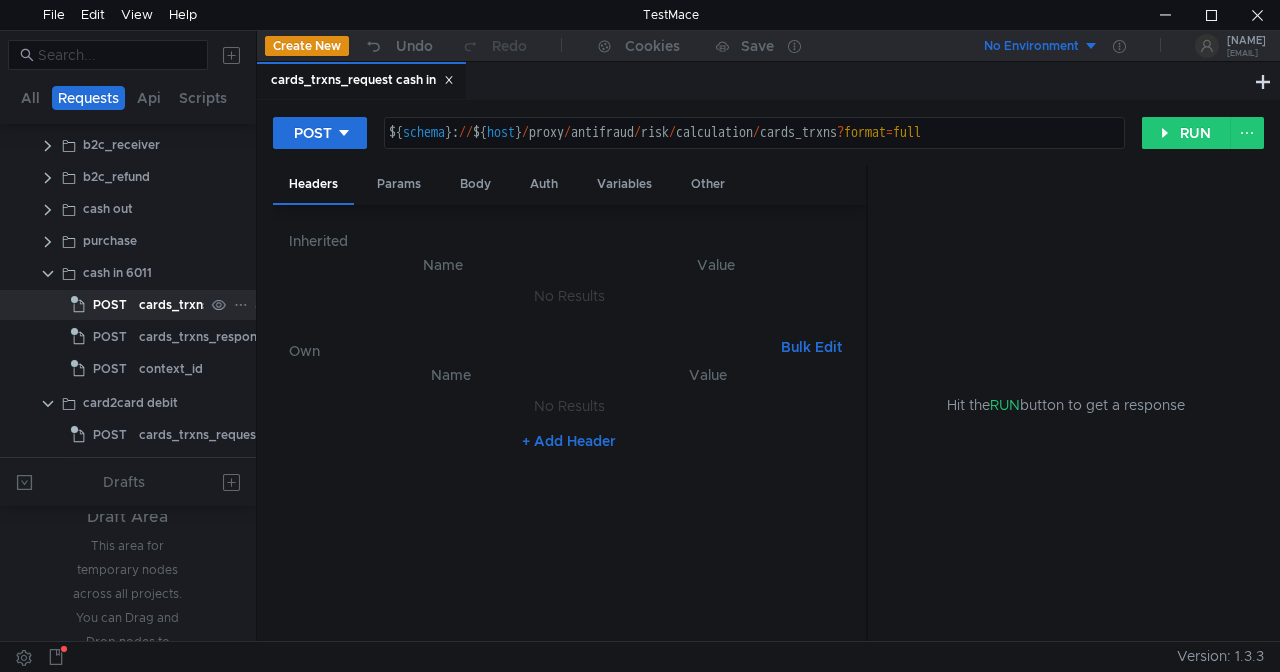 click on "POST" 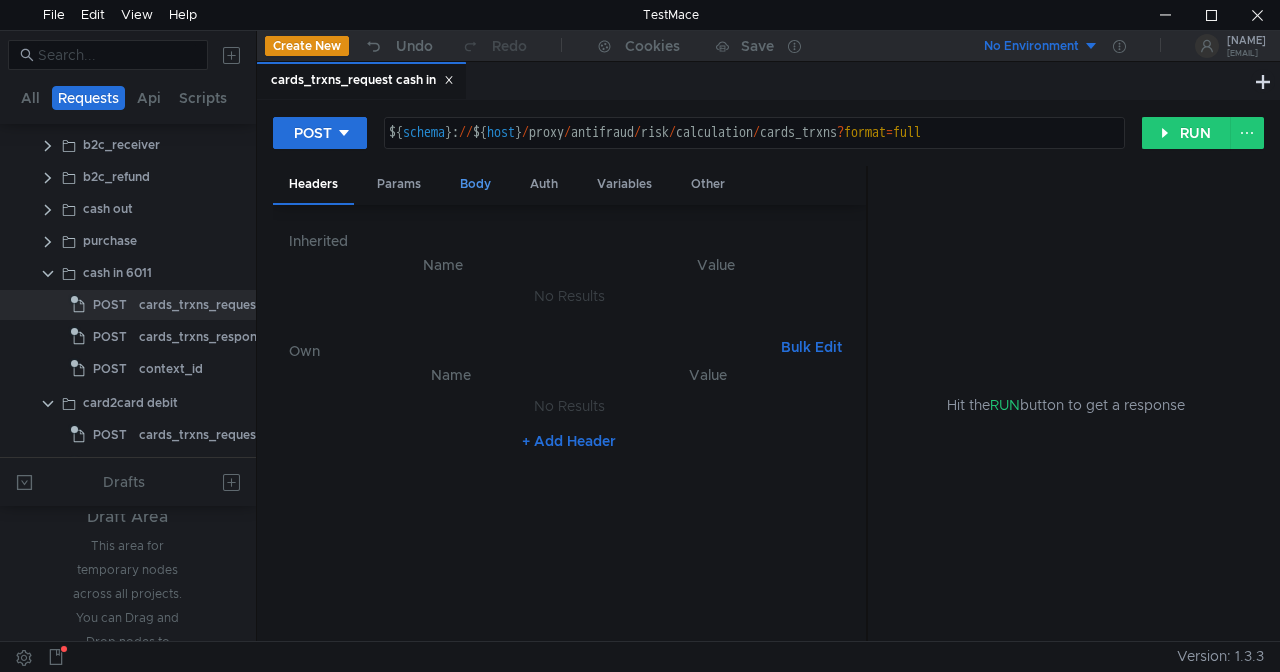 click on "Body" at bounding box center (475, 184) 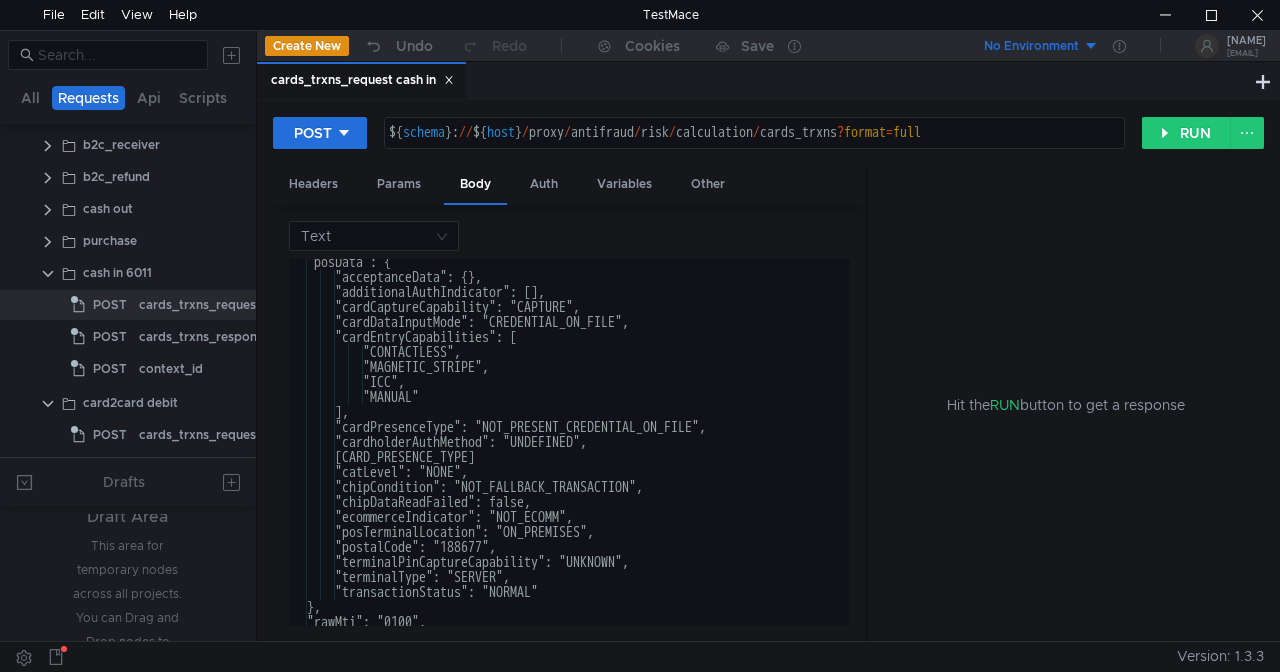 scroll, scrollTop: 70, scrollLeft: 0, axis: vertical 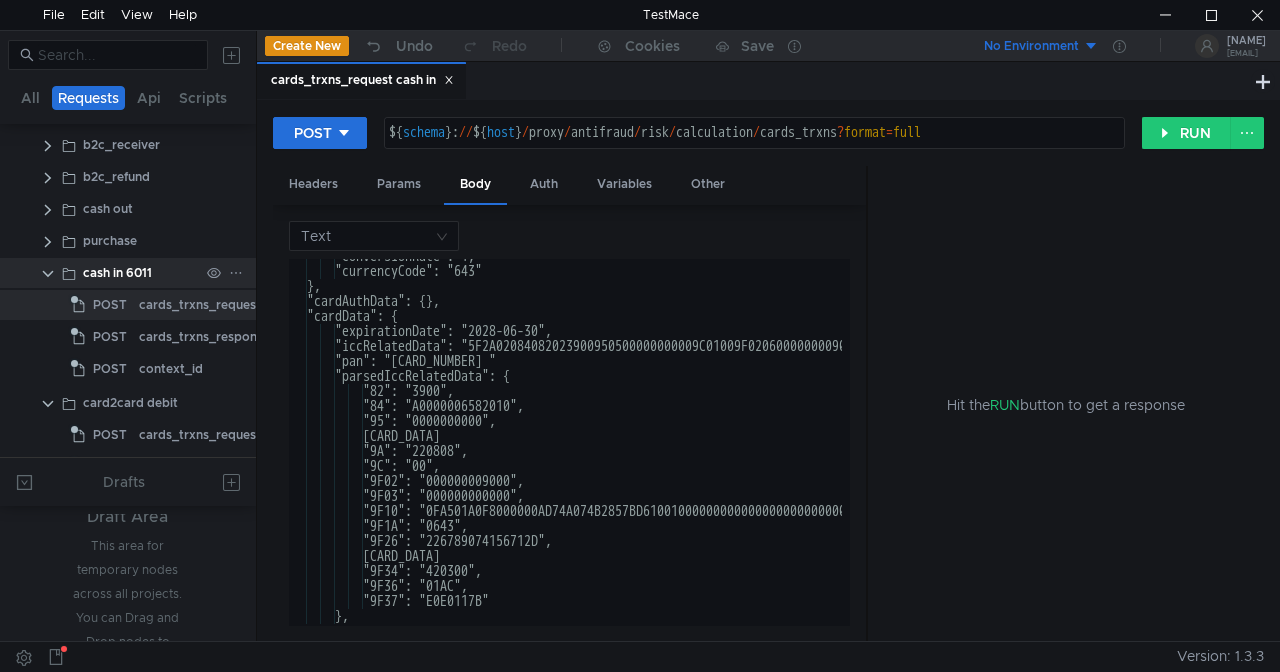 click 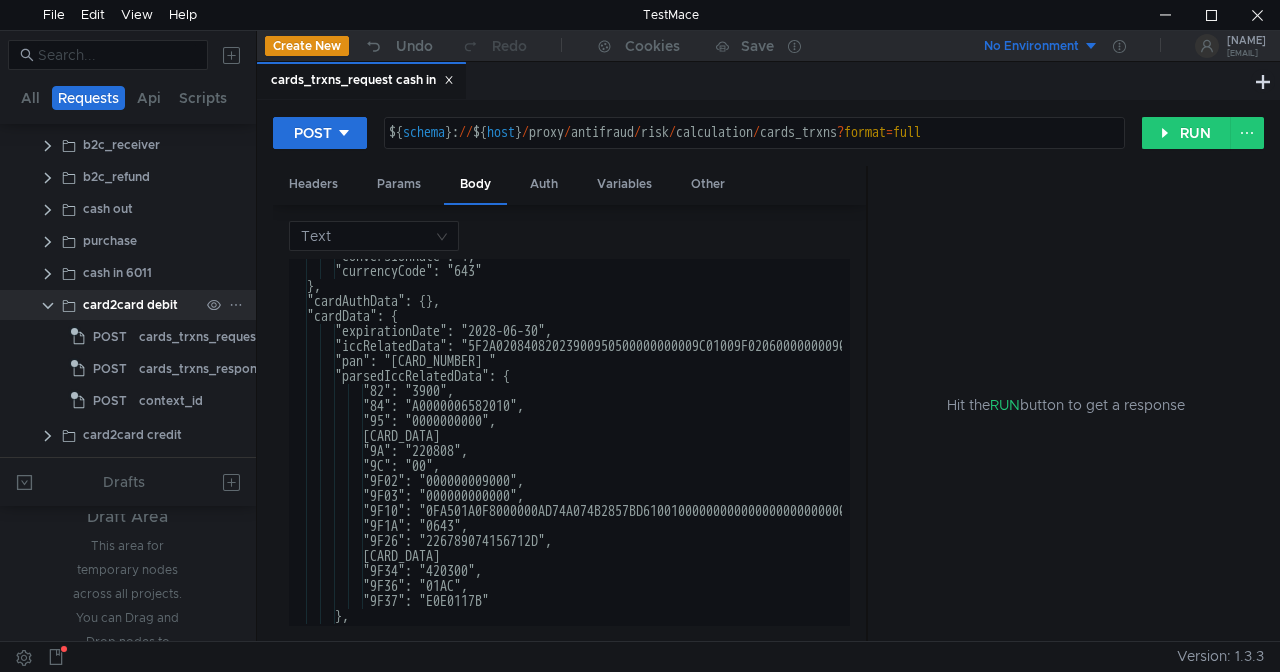 click 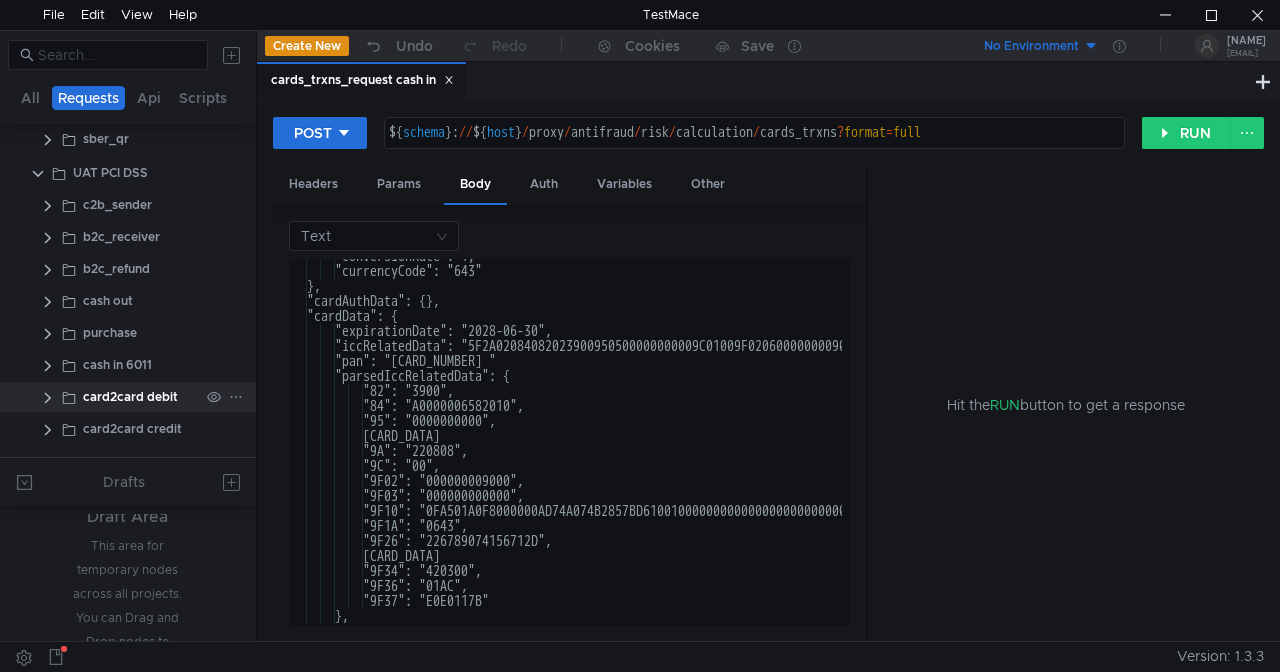 scroll, scrollTop: 260, scrollLeft: 0, axis: vertical 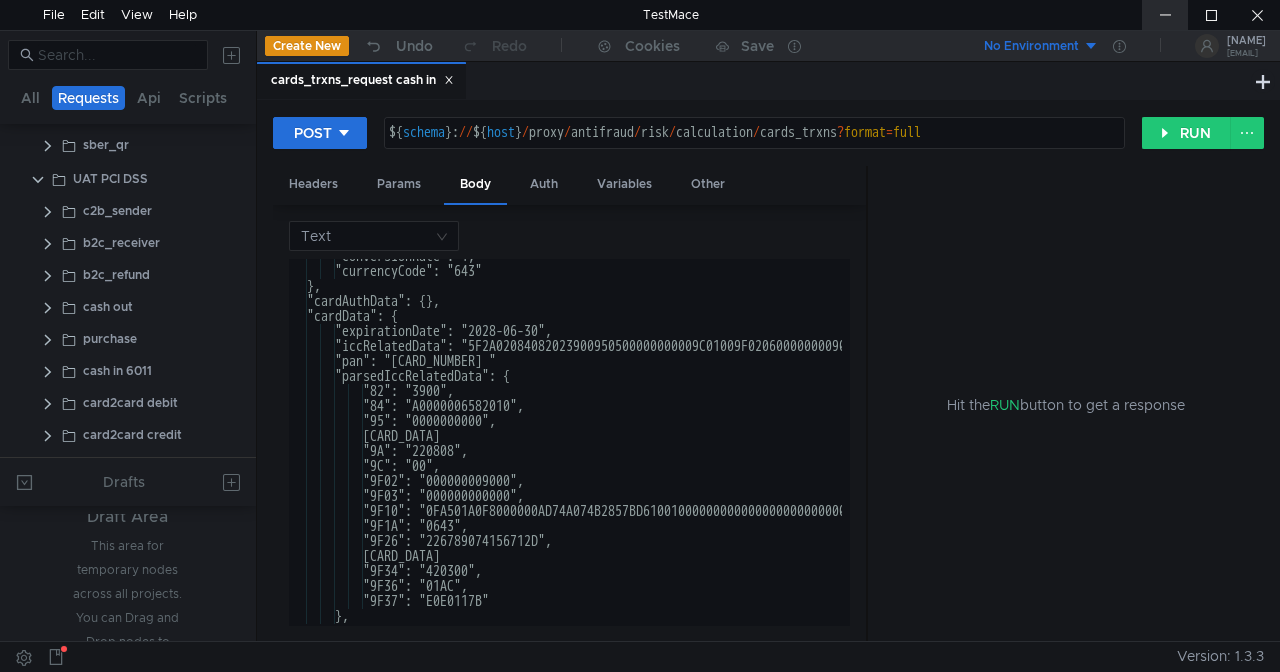 click at bounding box center (1165, 15) 